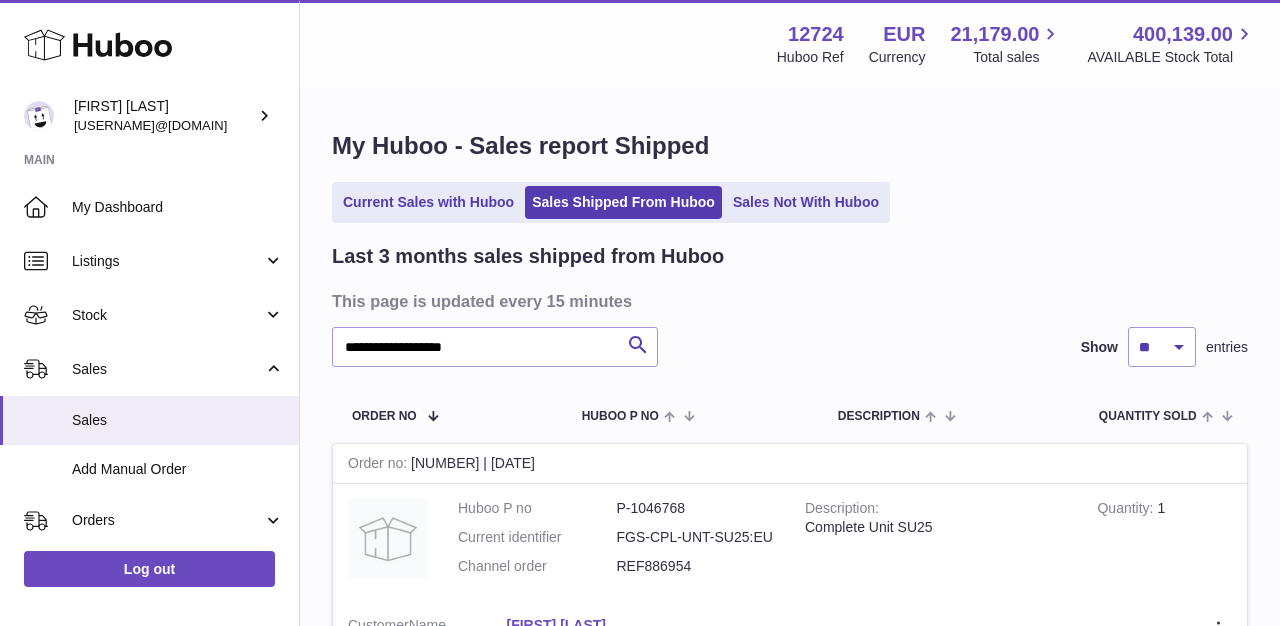 scroll, scrollTop: 161, scrollLeft: 0, axis: vertical 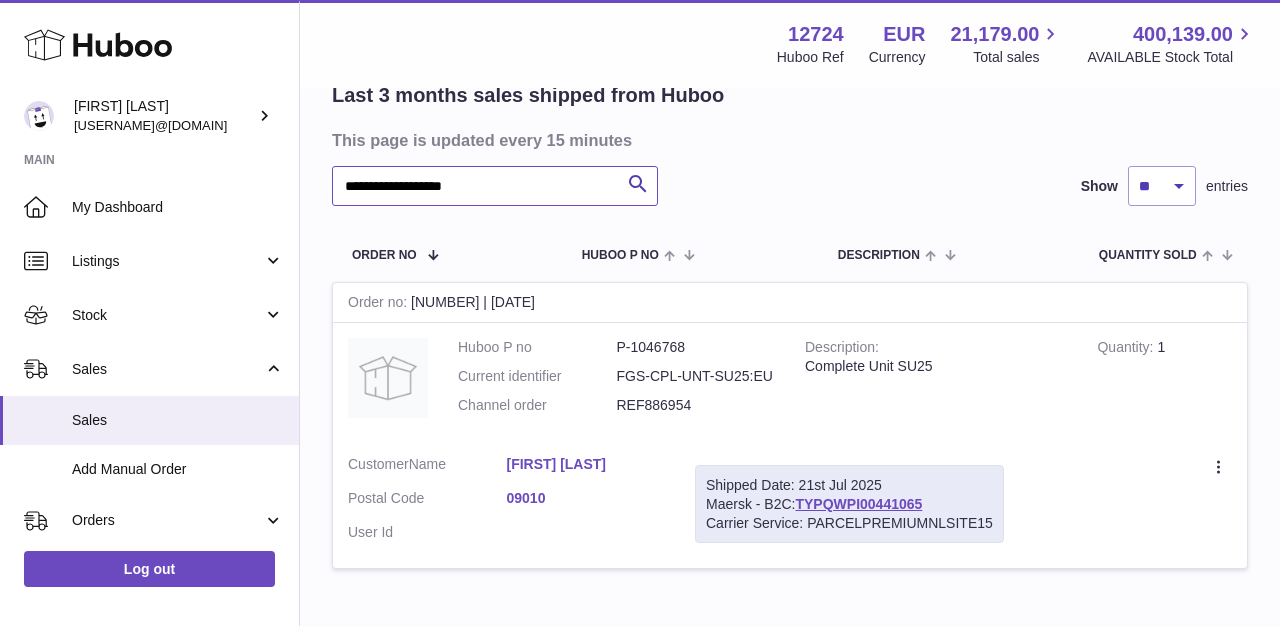 drag, startPoint x: 486, startPoint y: 191, endPoint x: 368, endPoint y: 177, distance: 118.82761 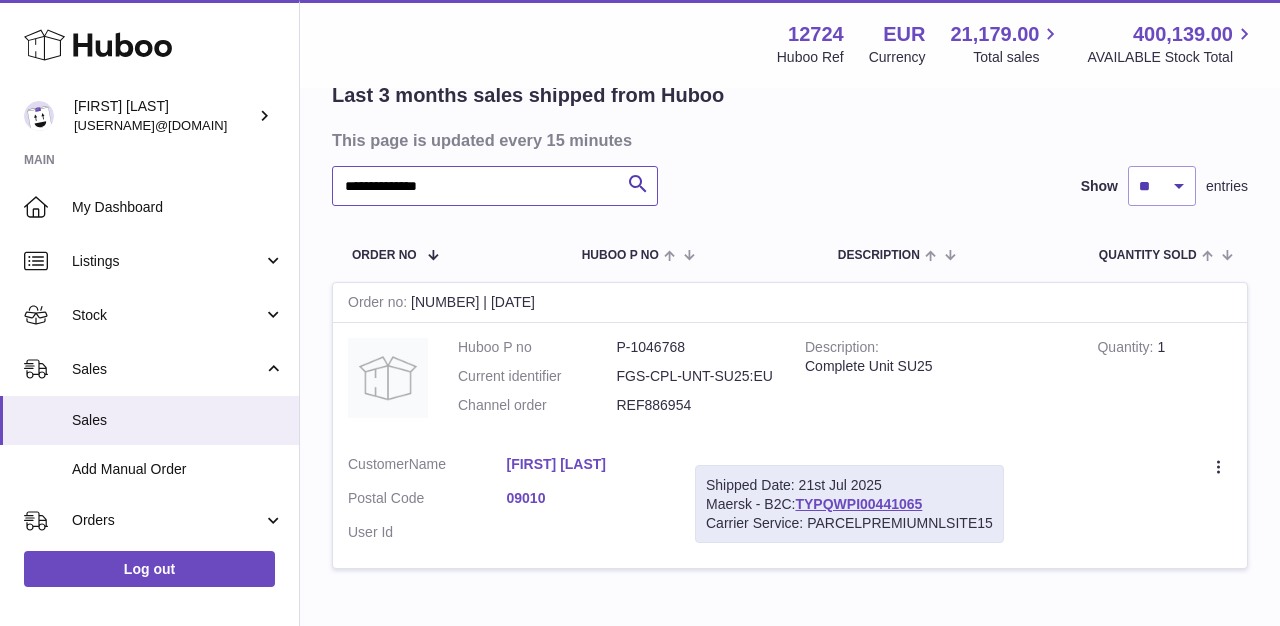 type on "**********" 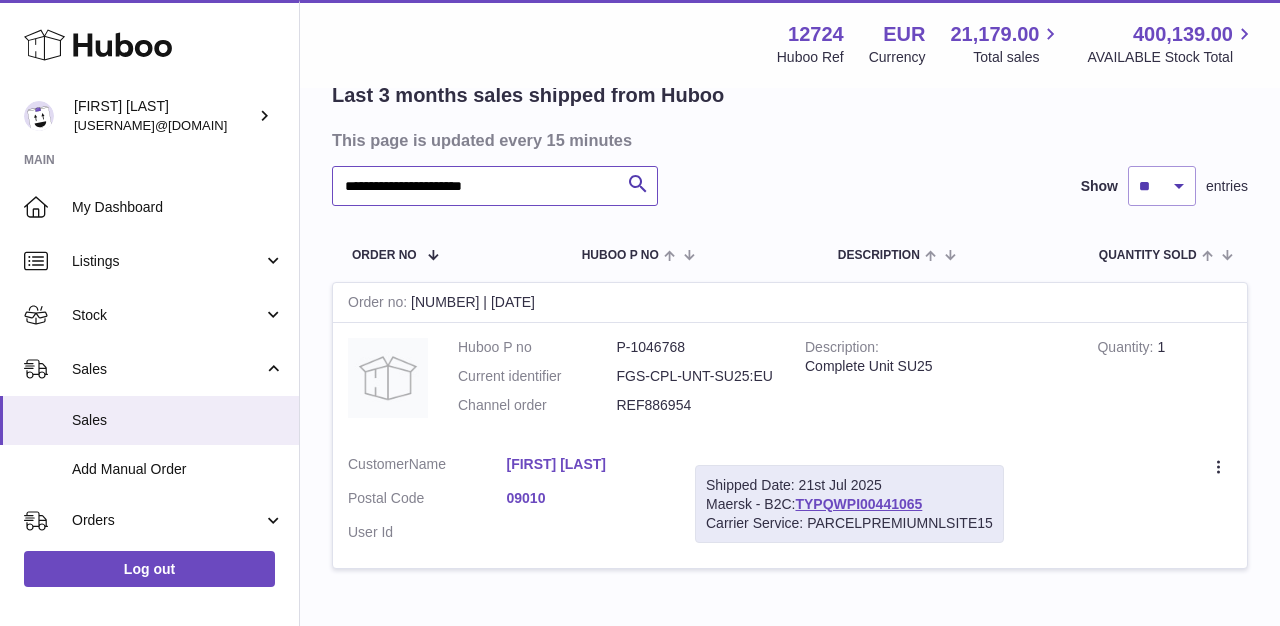 type on "**********" 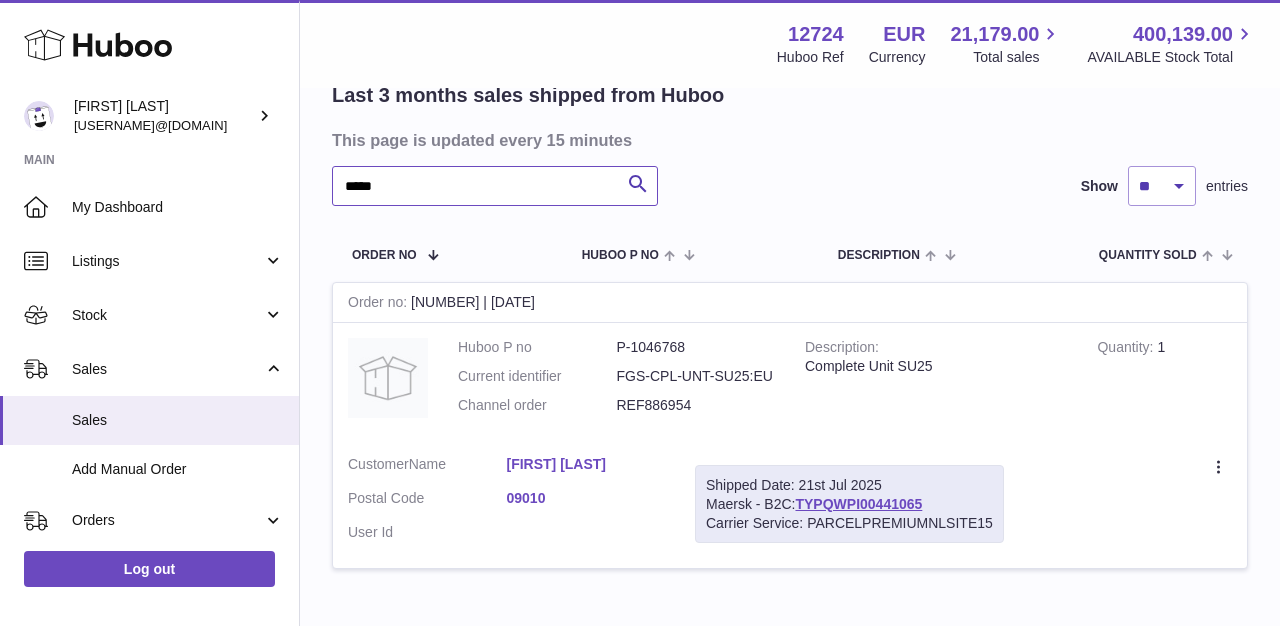type on "*****" 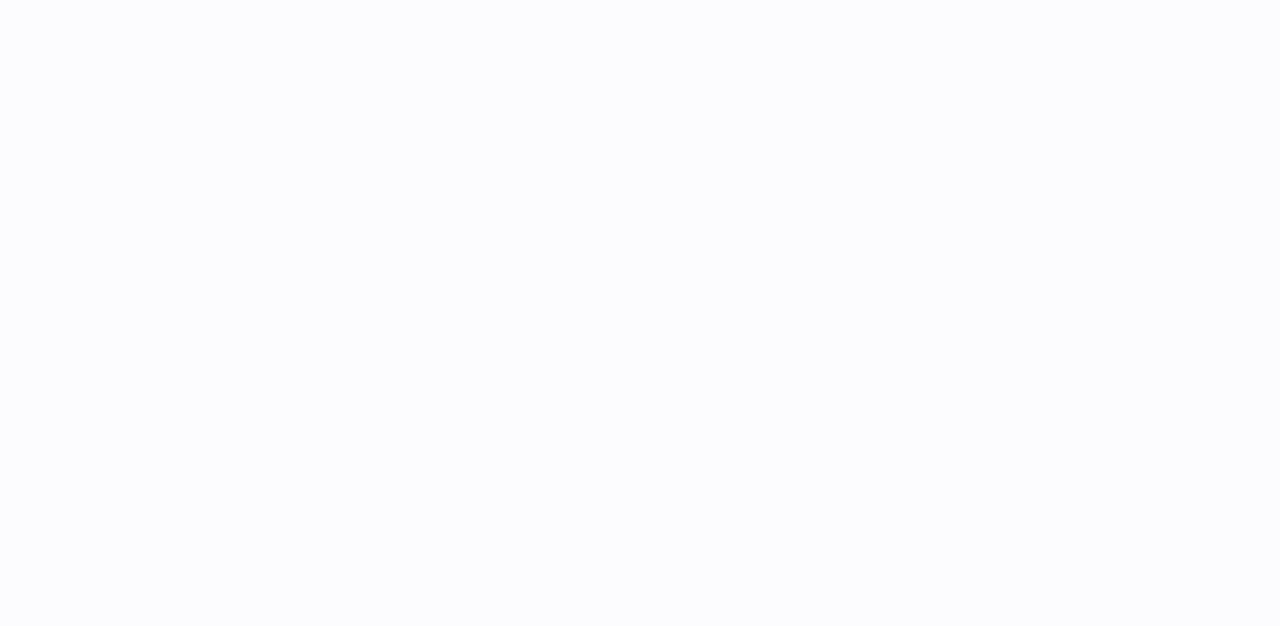 scroll, scrollTop: 0, scrollLeft: 0, axis: both 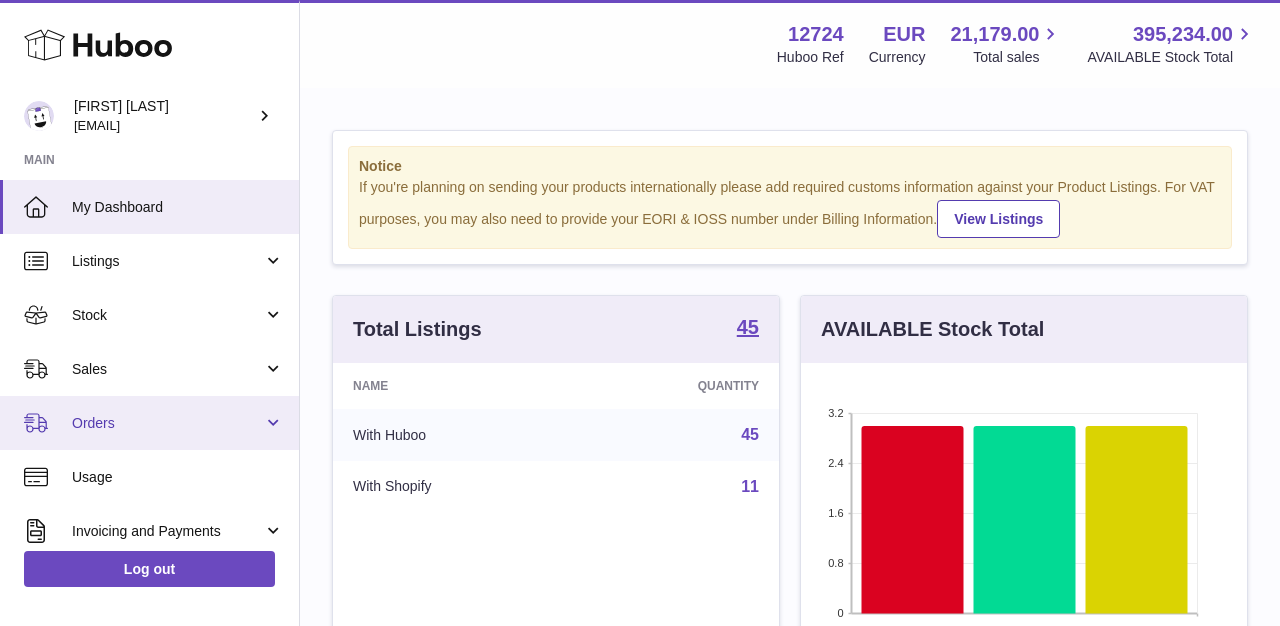click on "Orders" at bounding box center [167, 423] 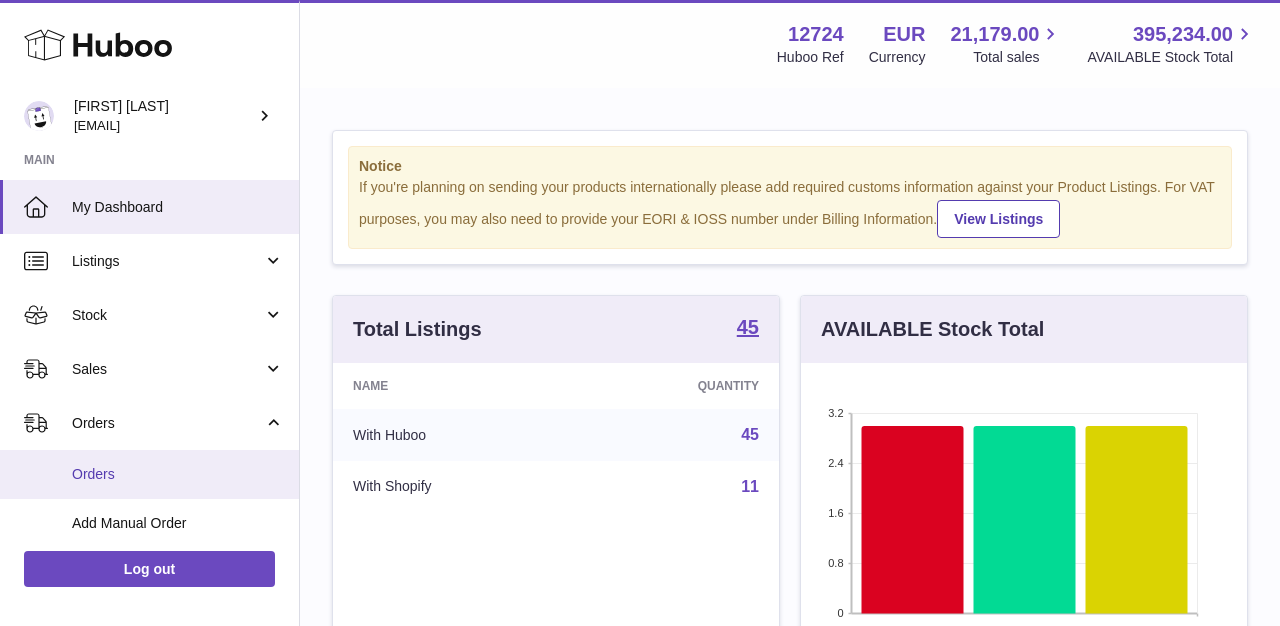 click on "Orders" at bounding box center [178, 474] 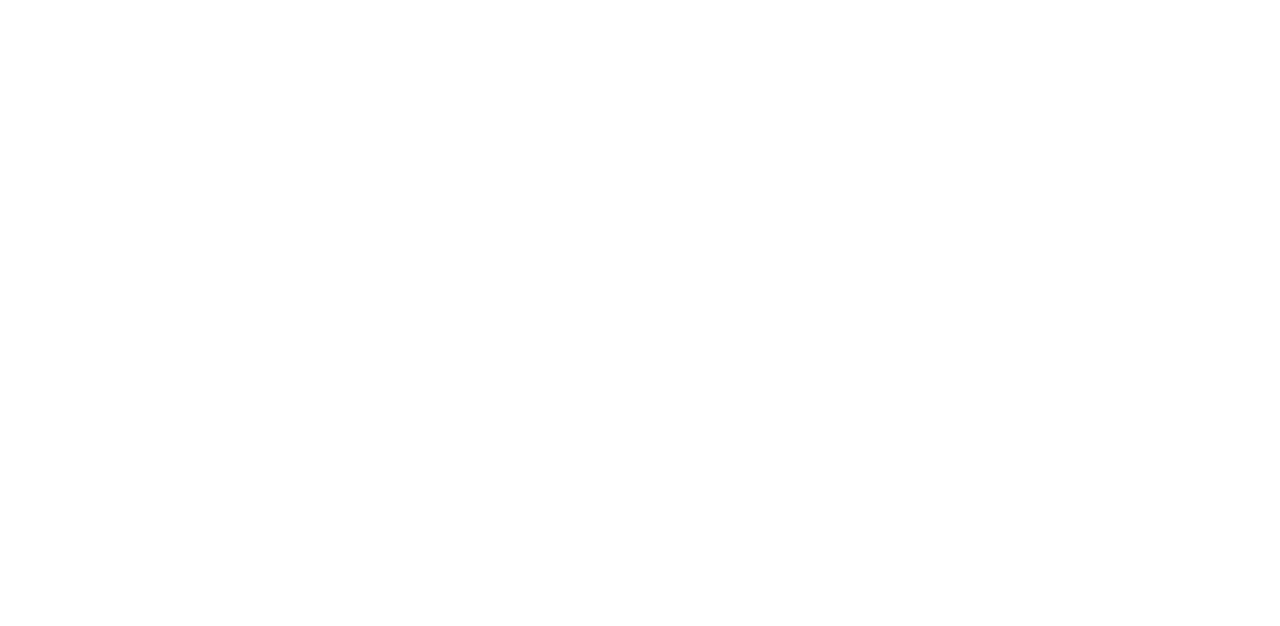 scroll, scrollTop: 0, scrollLeft: 0, axis: both 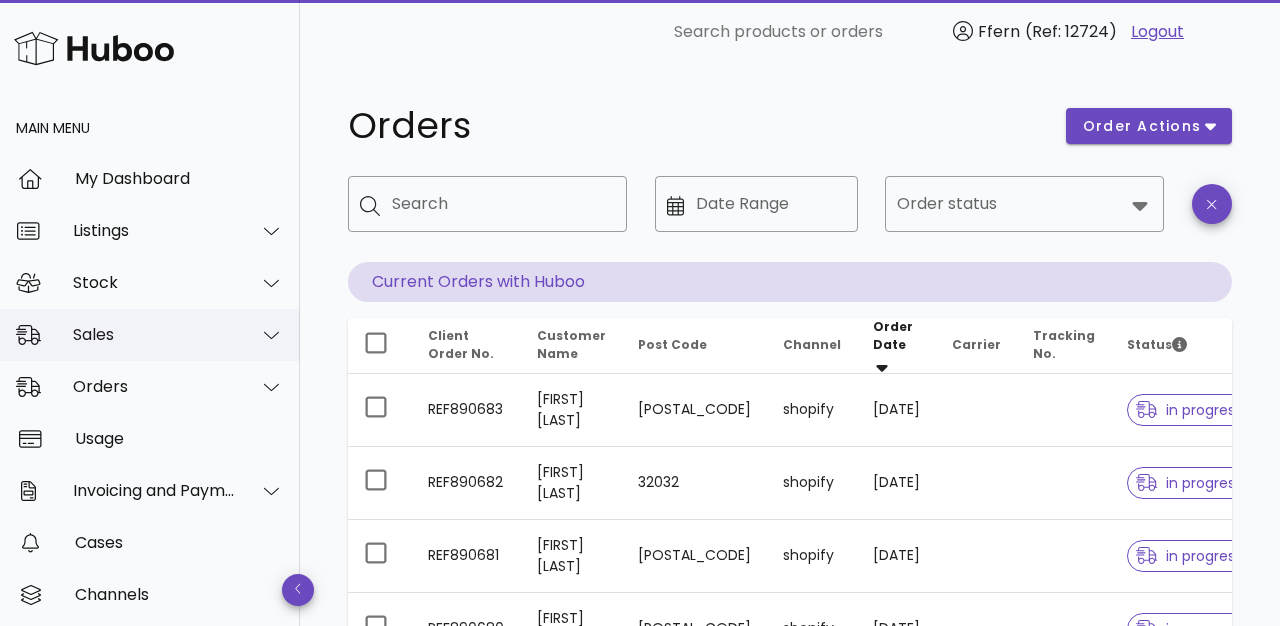 click on "Sales" at bounding box center (154, 334) 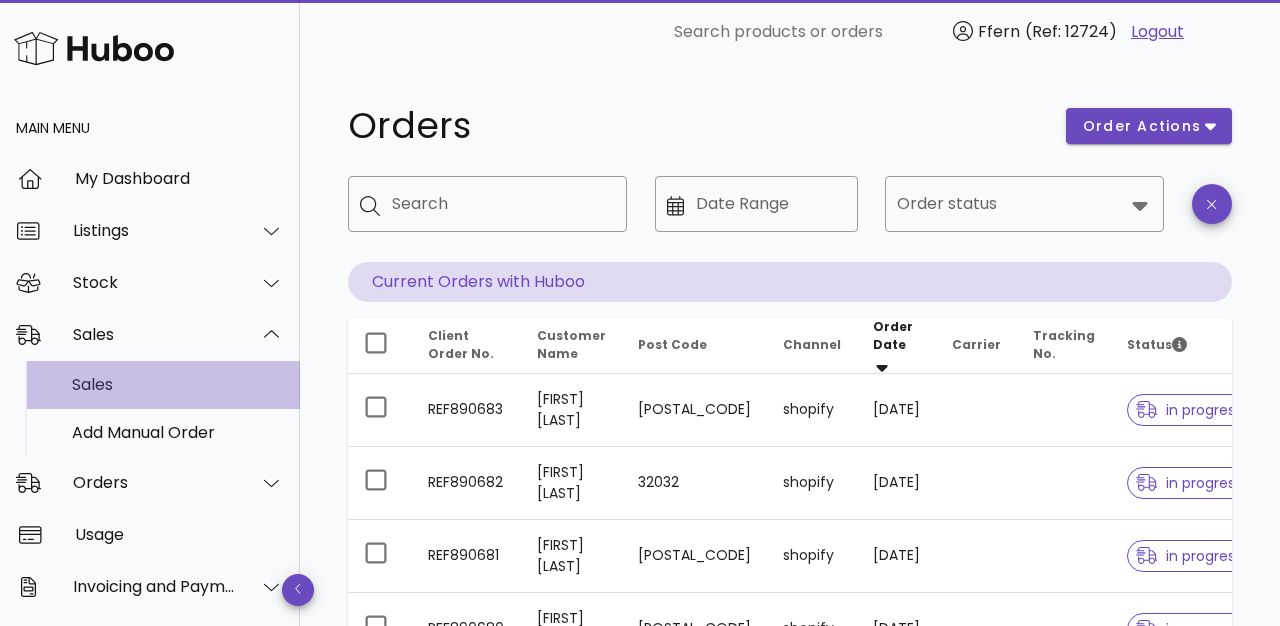 click on "Sales" at bounding box center (178, 384) 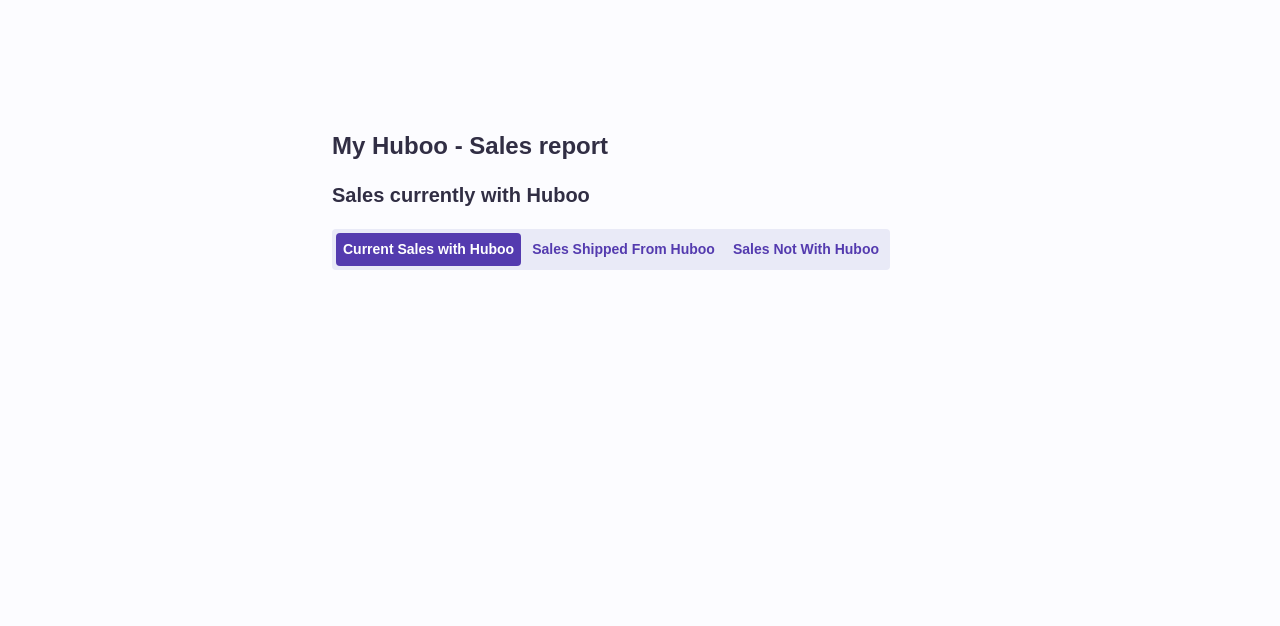scroll, scrollTop: 0, scrollLeft: 0, axis: both 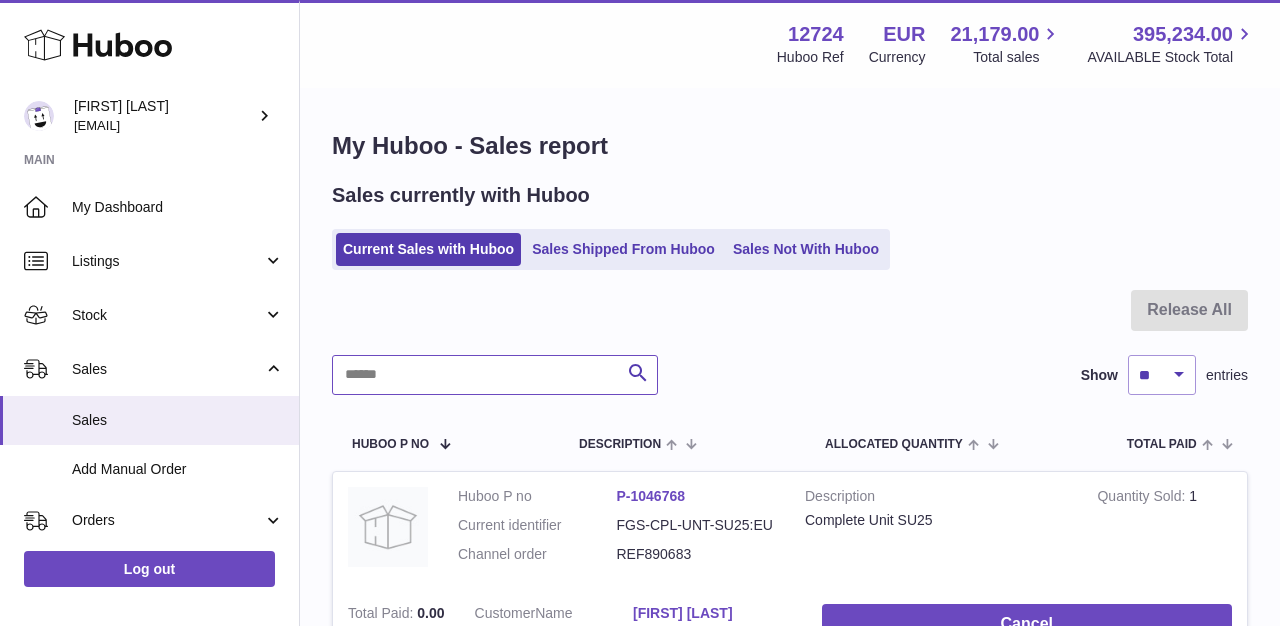 click at bounding box center [495, 375] 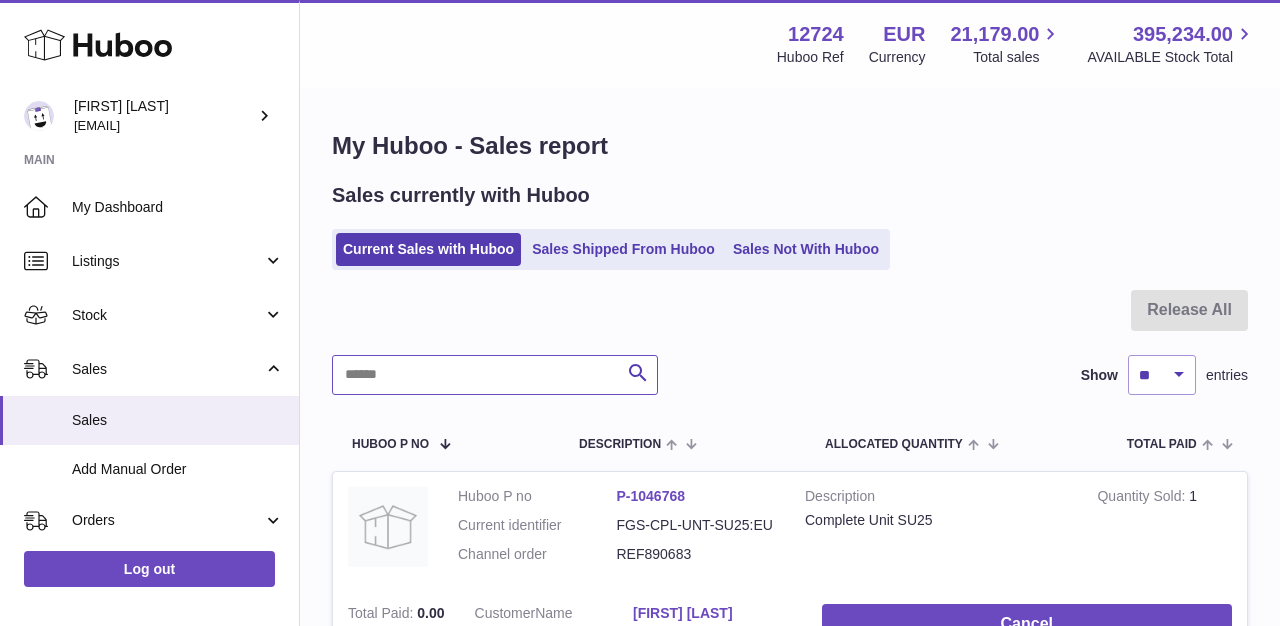 paste on "*****" 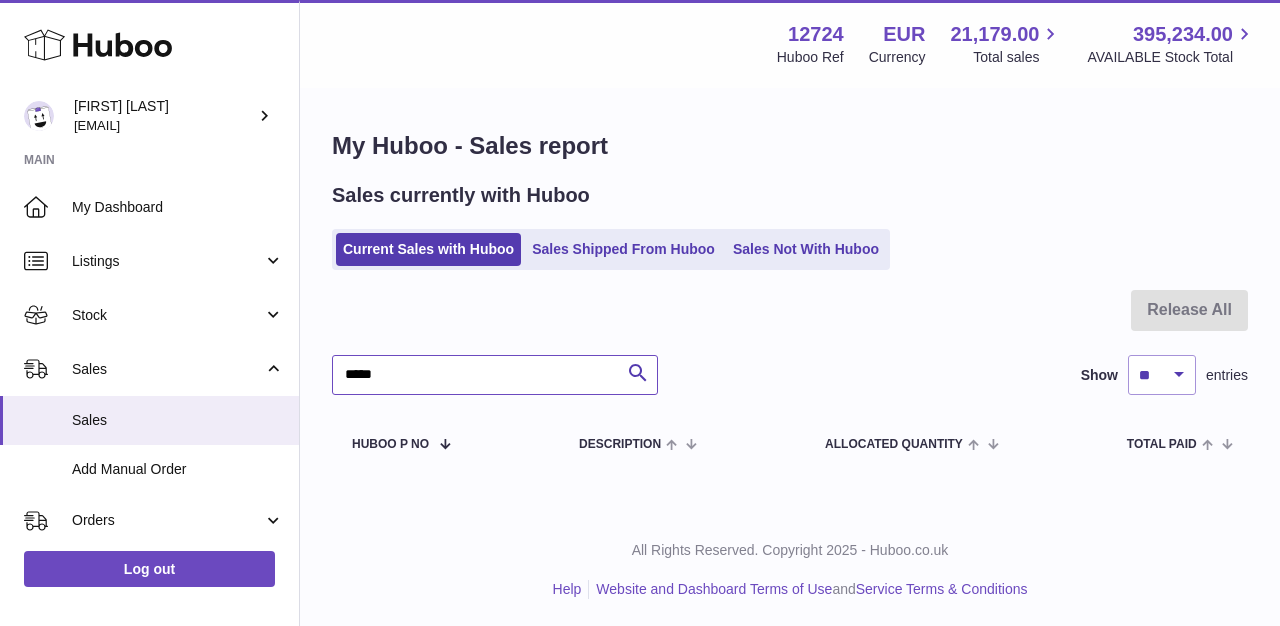 scroll, scrollTop: 2, scrollLeft: 0, axis: vertical 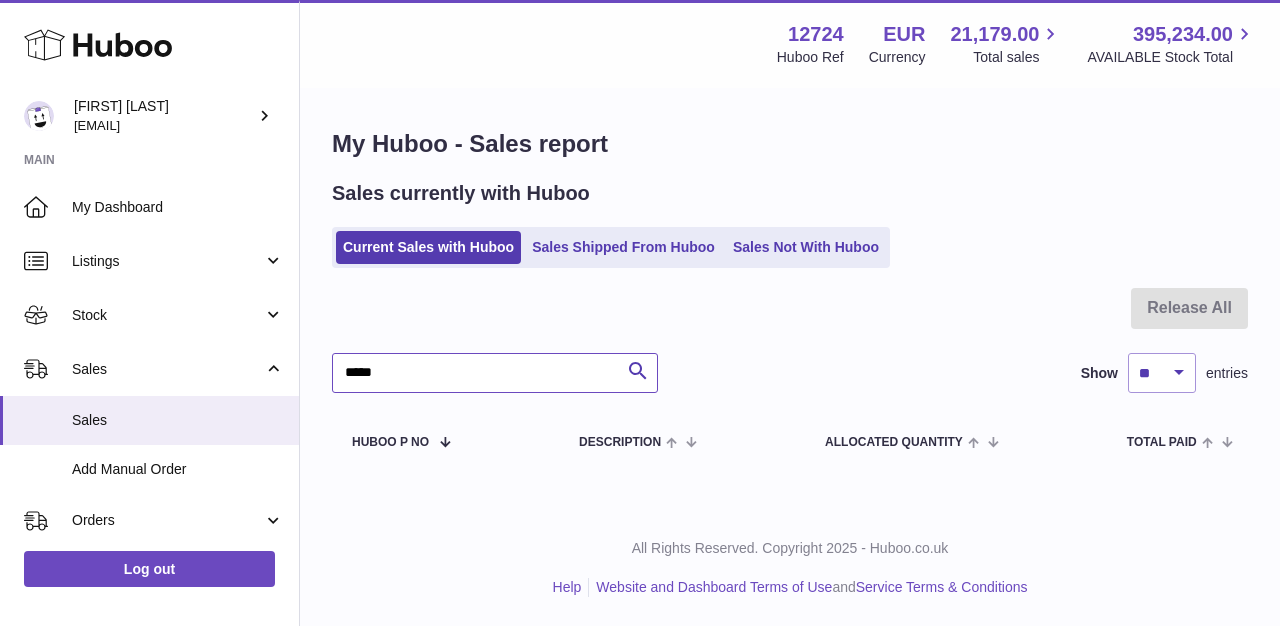 type on "*****" 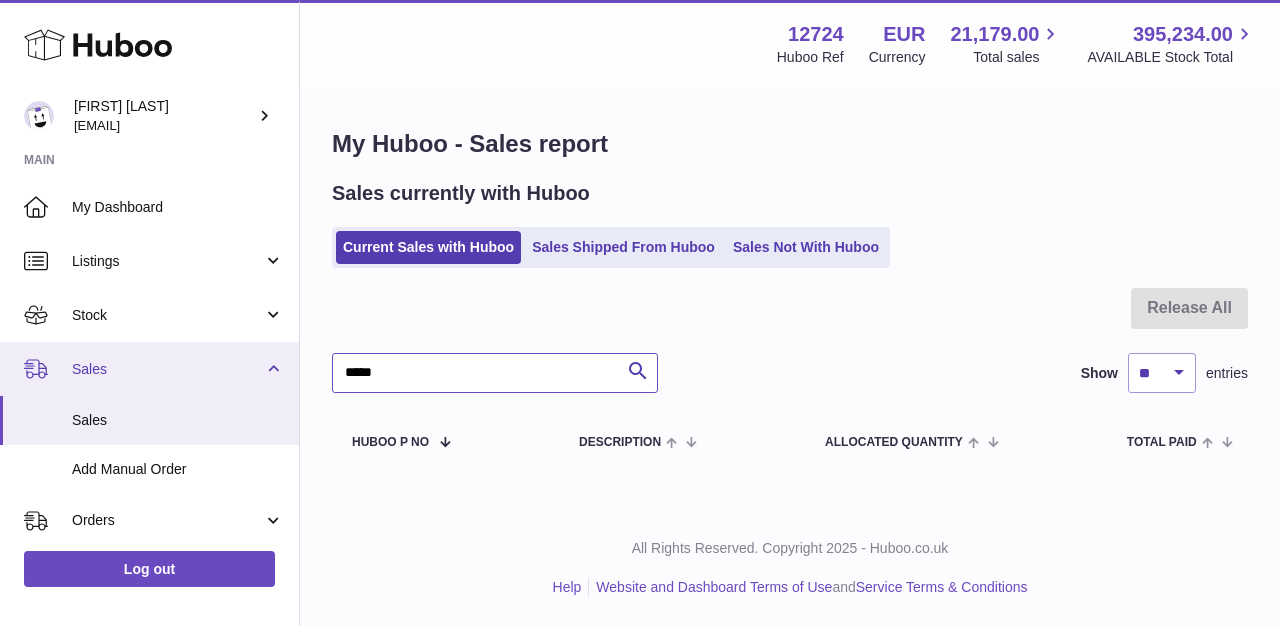 drag, startPoint x: 469, startPoint y: 386, endPoint x: 275, endPoint y: 343, distance: 198.70833 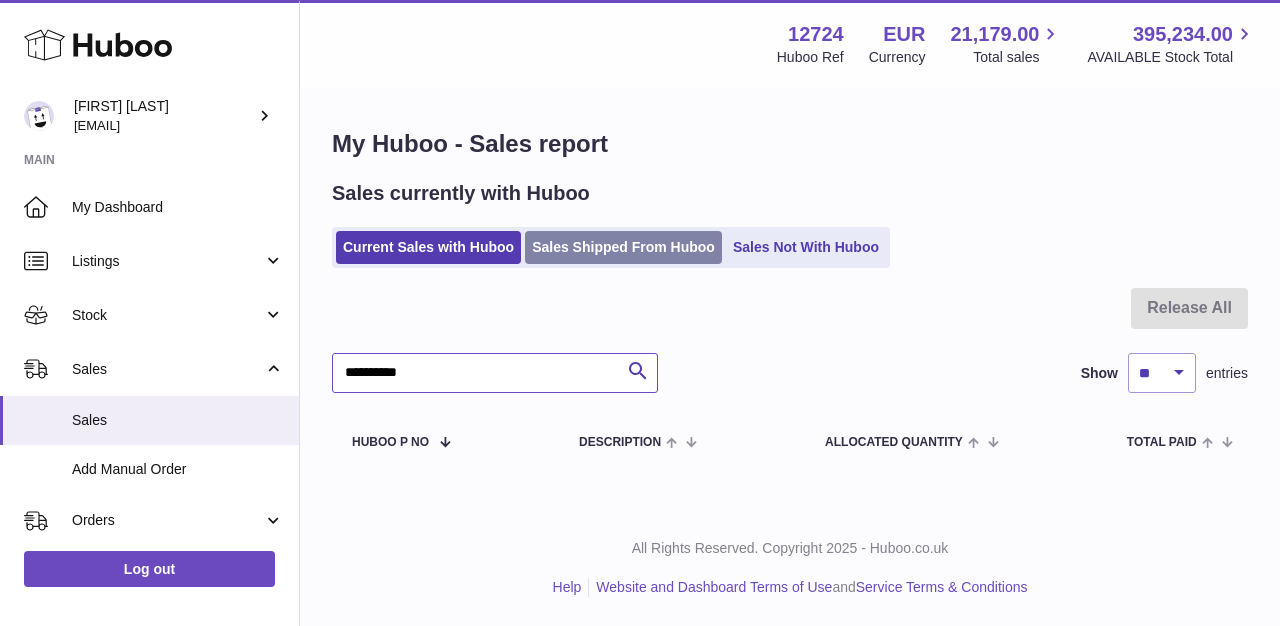 type on "**********" 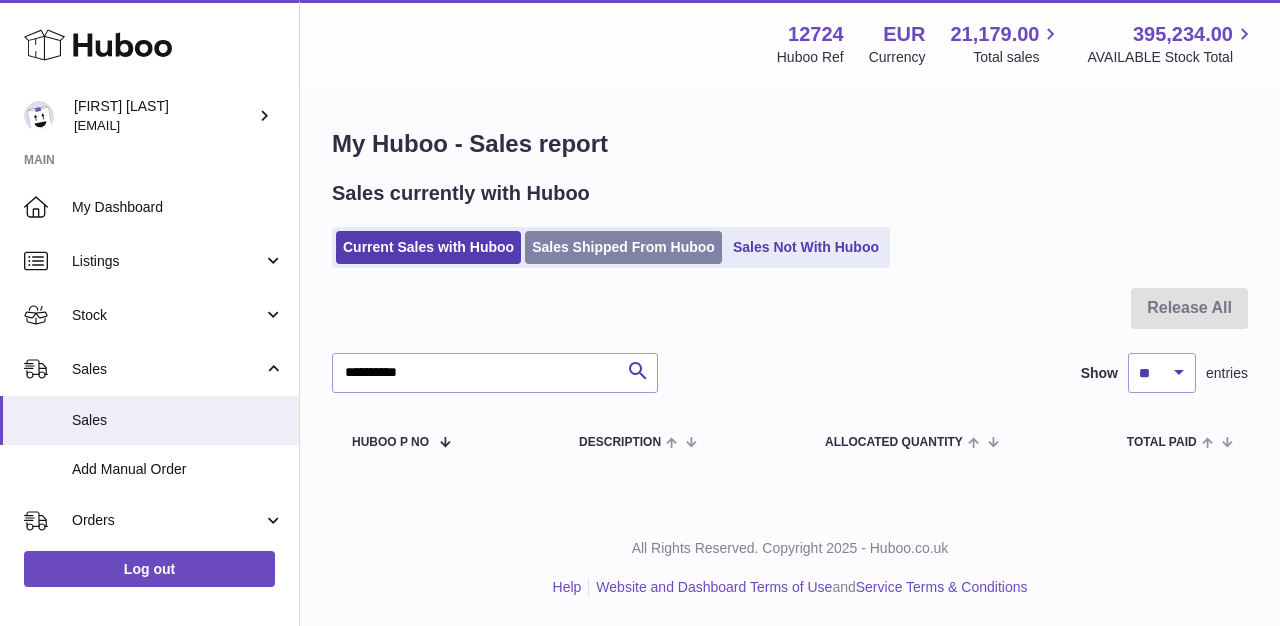 click on "Sales Shipped From Huboo" at bounding box center (623, 247) 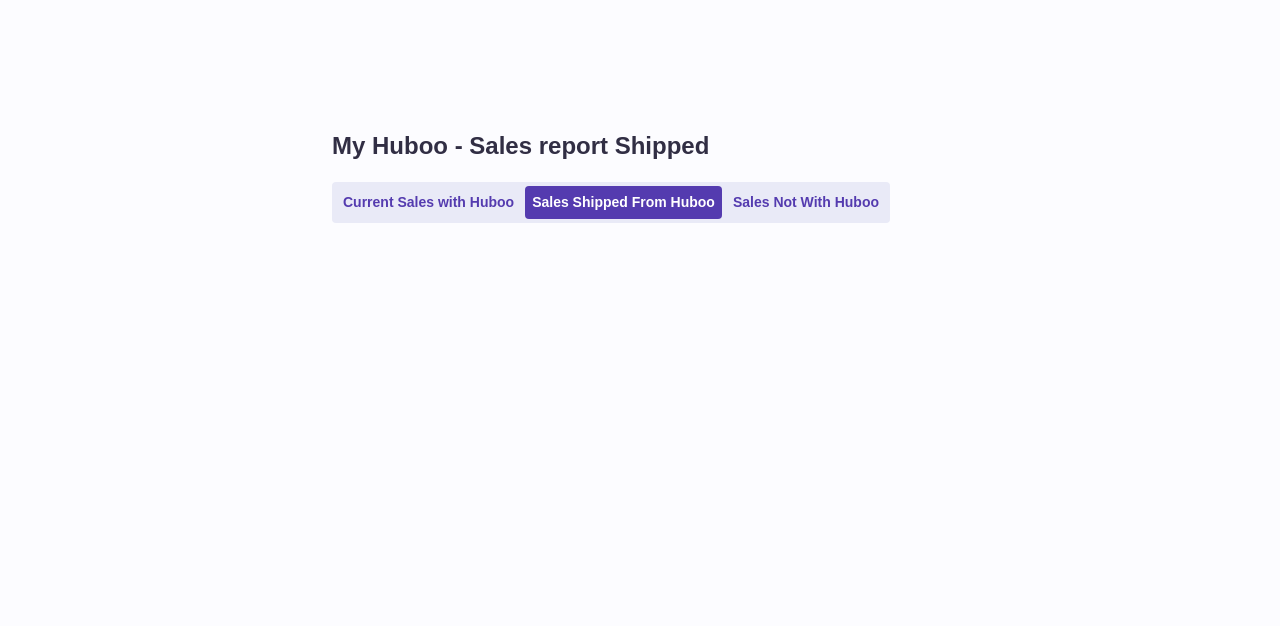 scroll, scrollTop: 0, scrollLeft: 0, axis: both 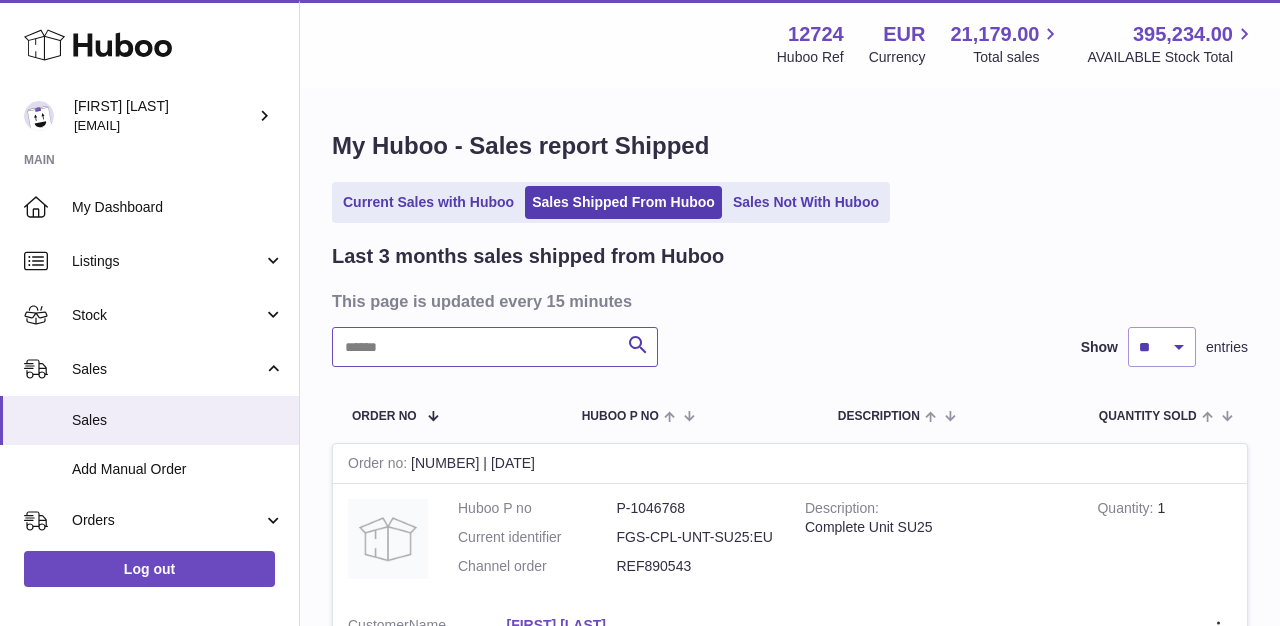 click at bounding box center [495, 347] 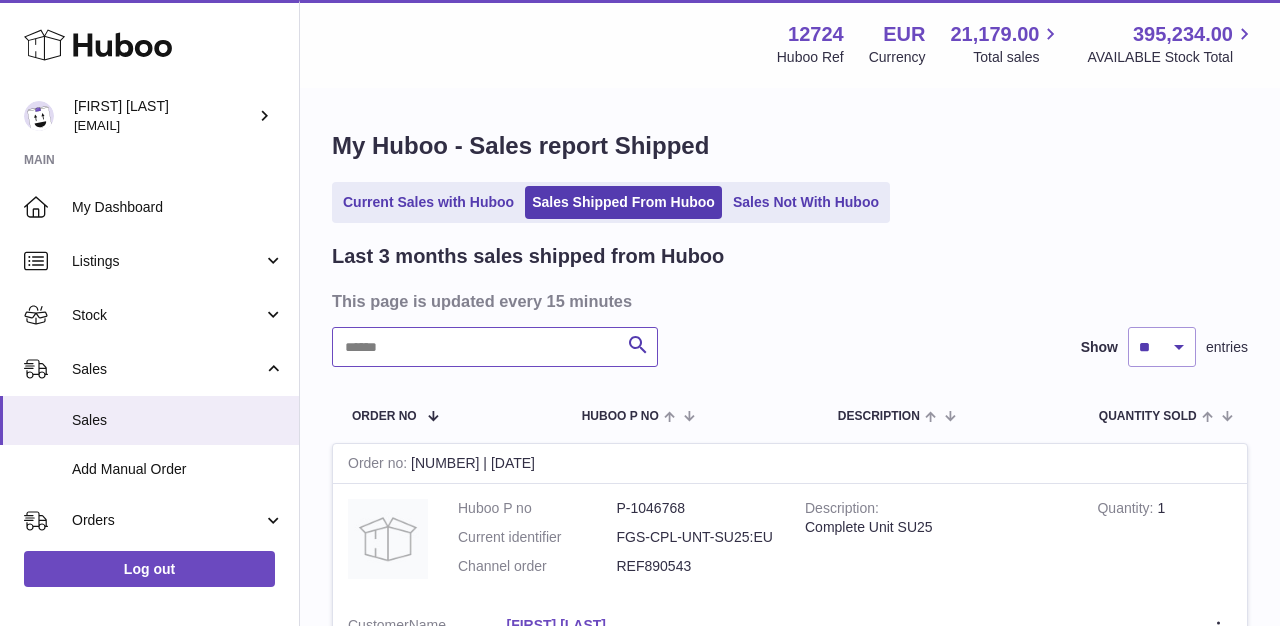 paste on "**********" 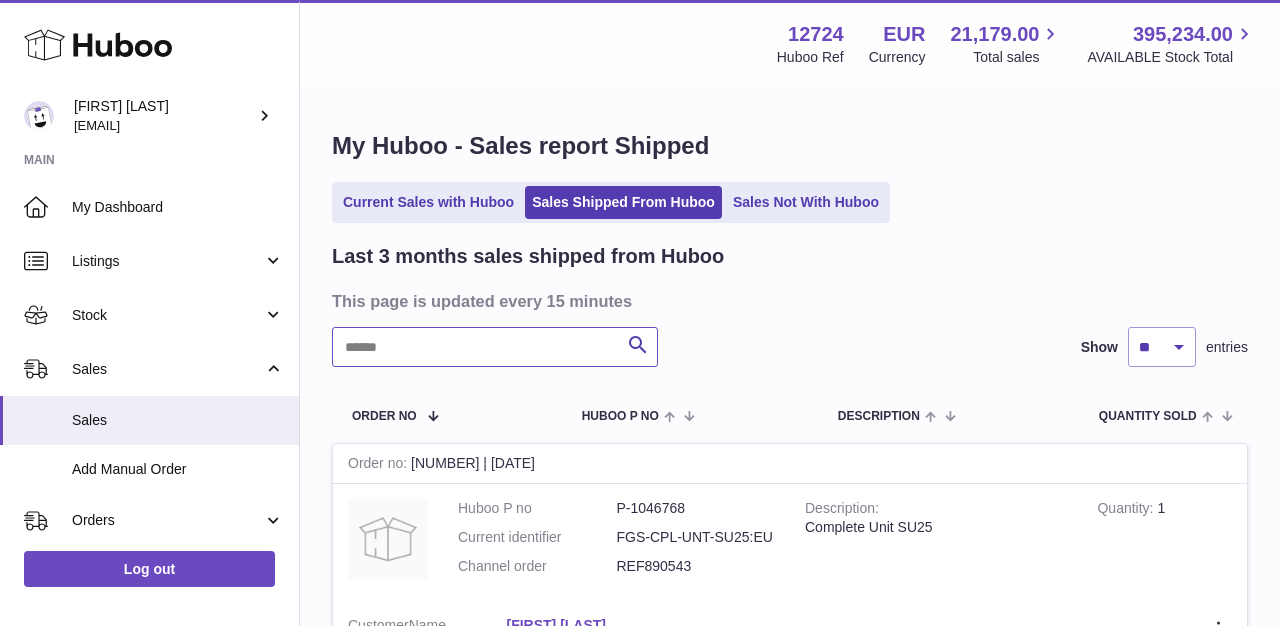 type on "**********" 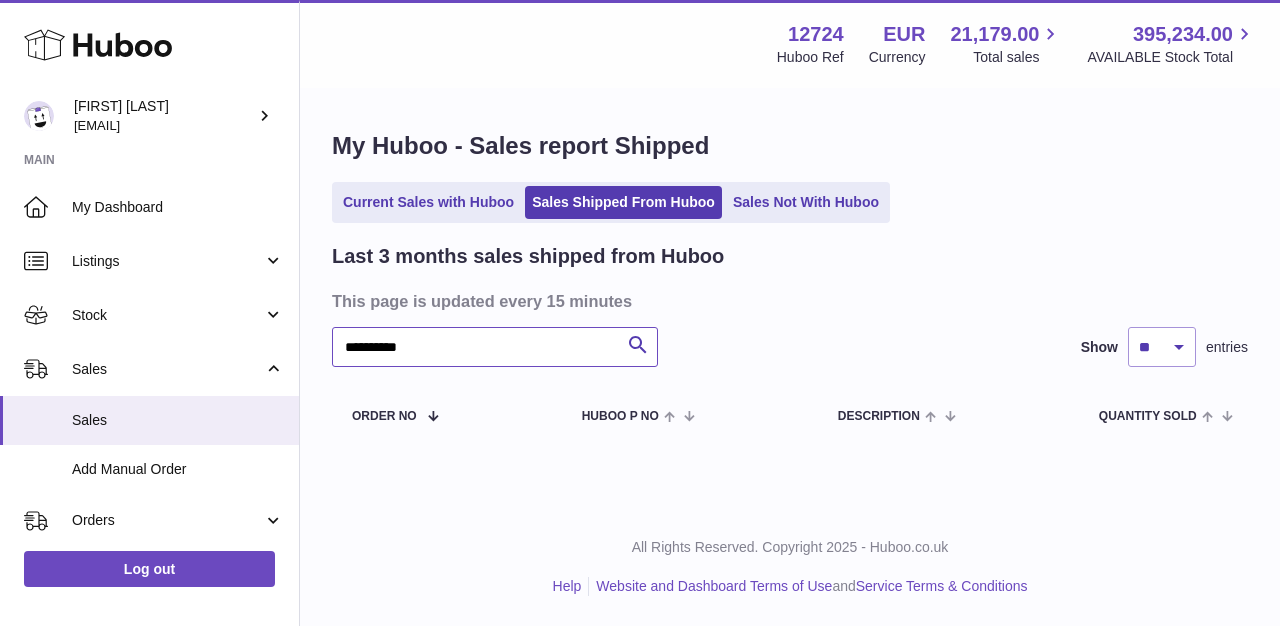 drag, startPoint x: 446, startPoint y: 348, endPoint x: 338, endPoint y: 319, distance: 111.82576 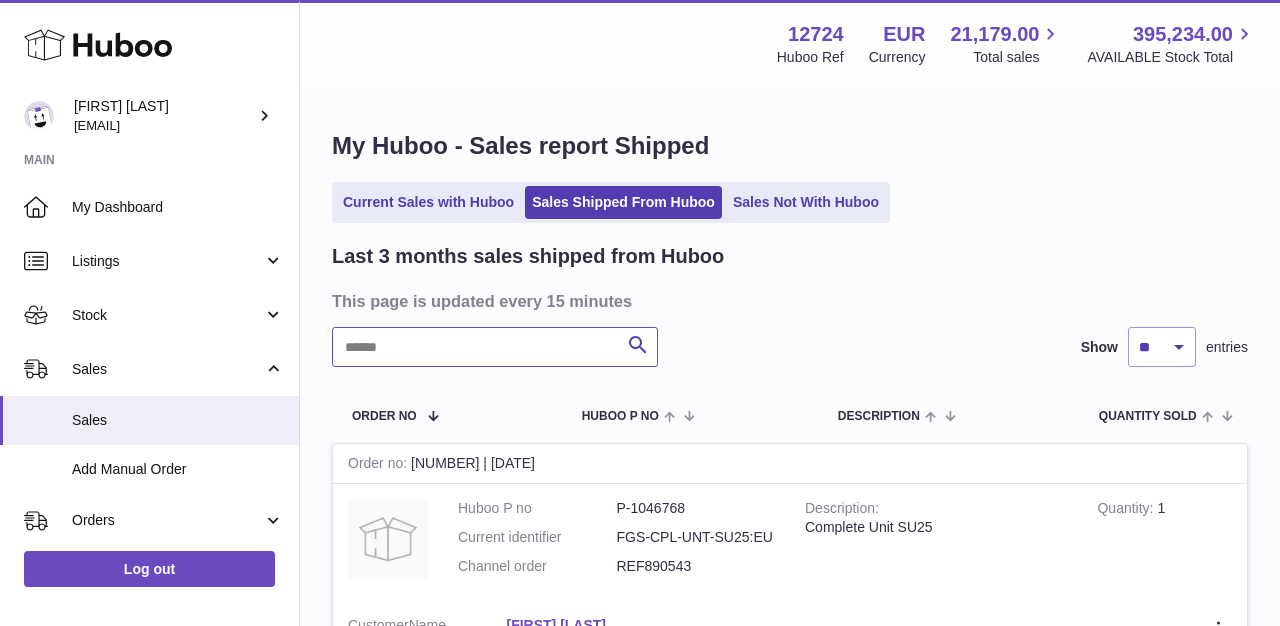 paste on "**********" 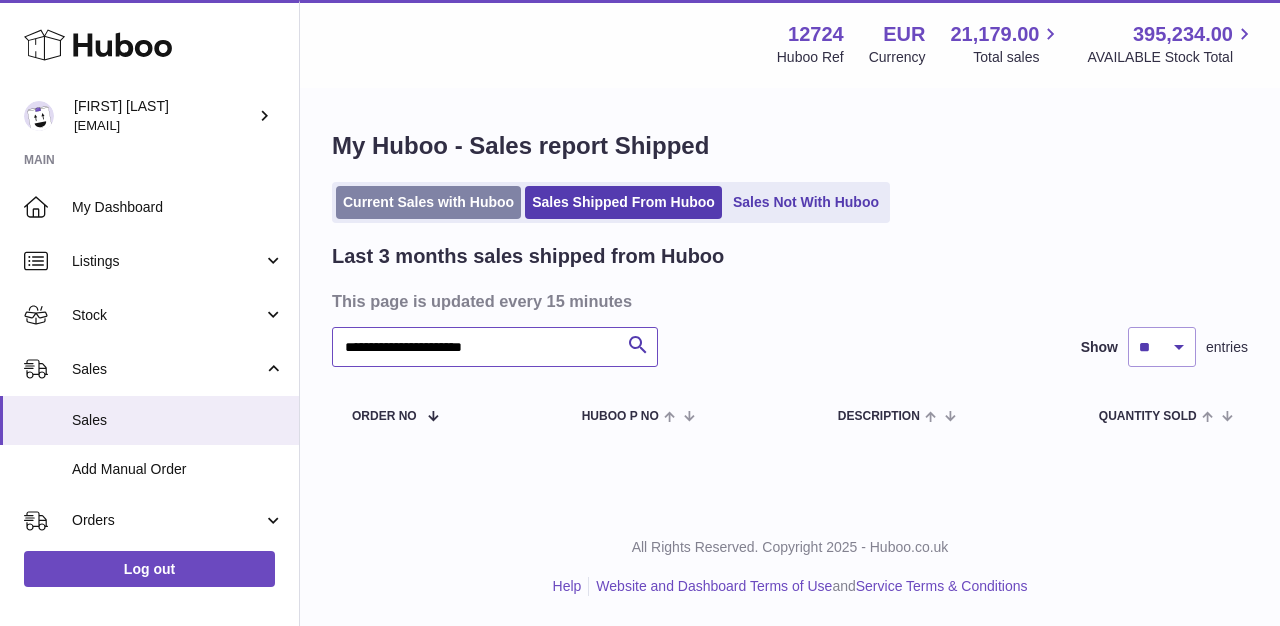 type on "**********" 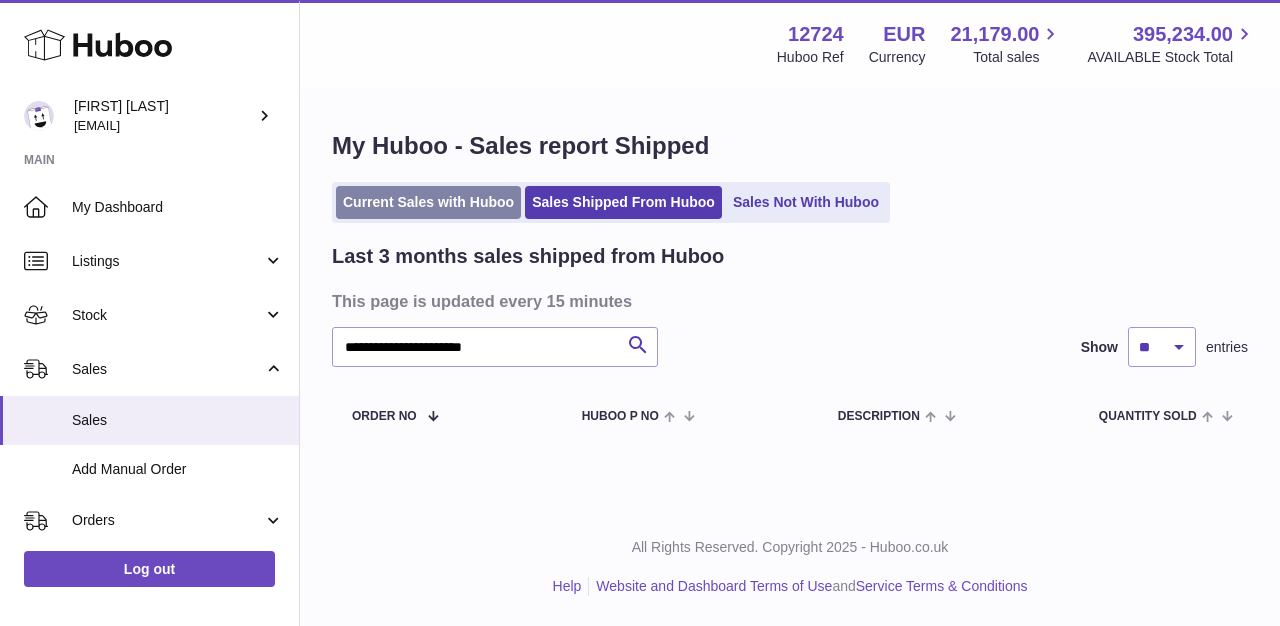 click on "Current Sales with Huboo" at bounding box center (428, 202) 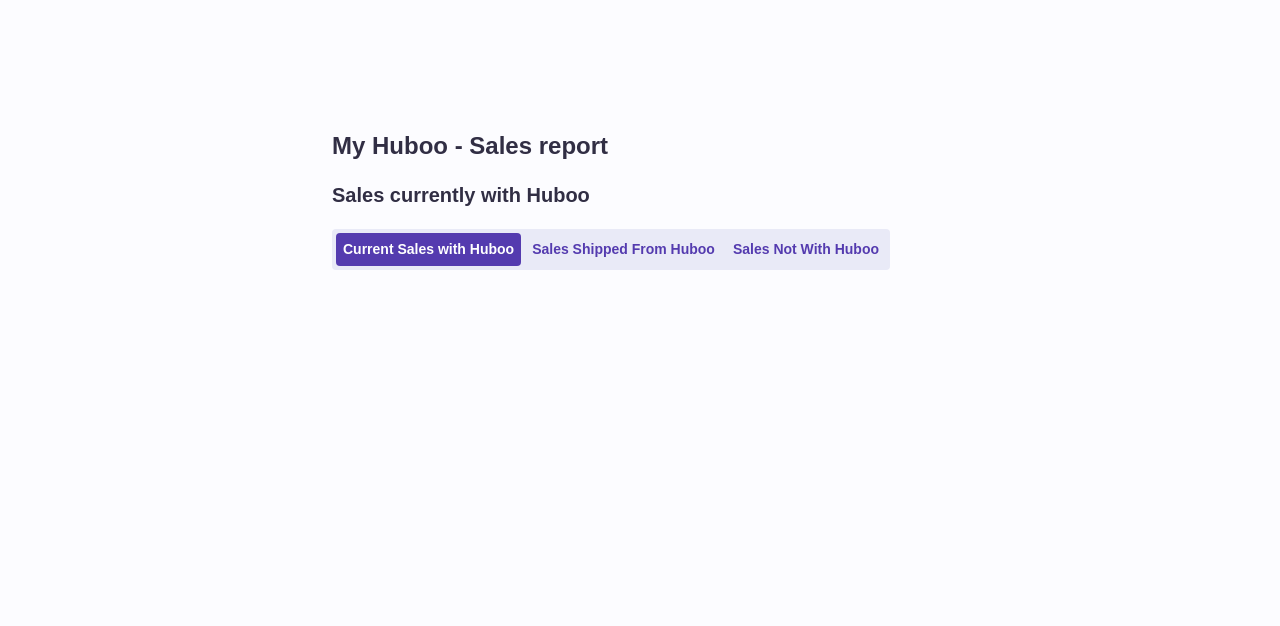 scroll, scrollTop: 0, scrollLeft: 0, axis: both 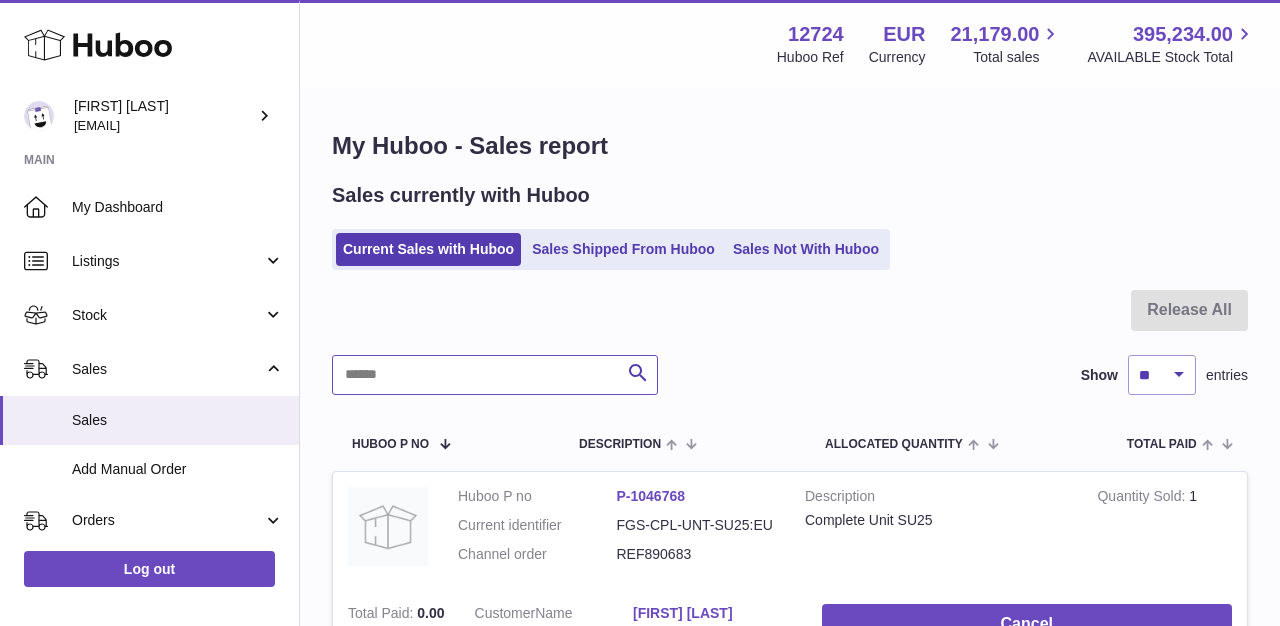 paste on "**********" 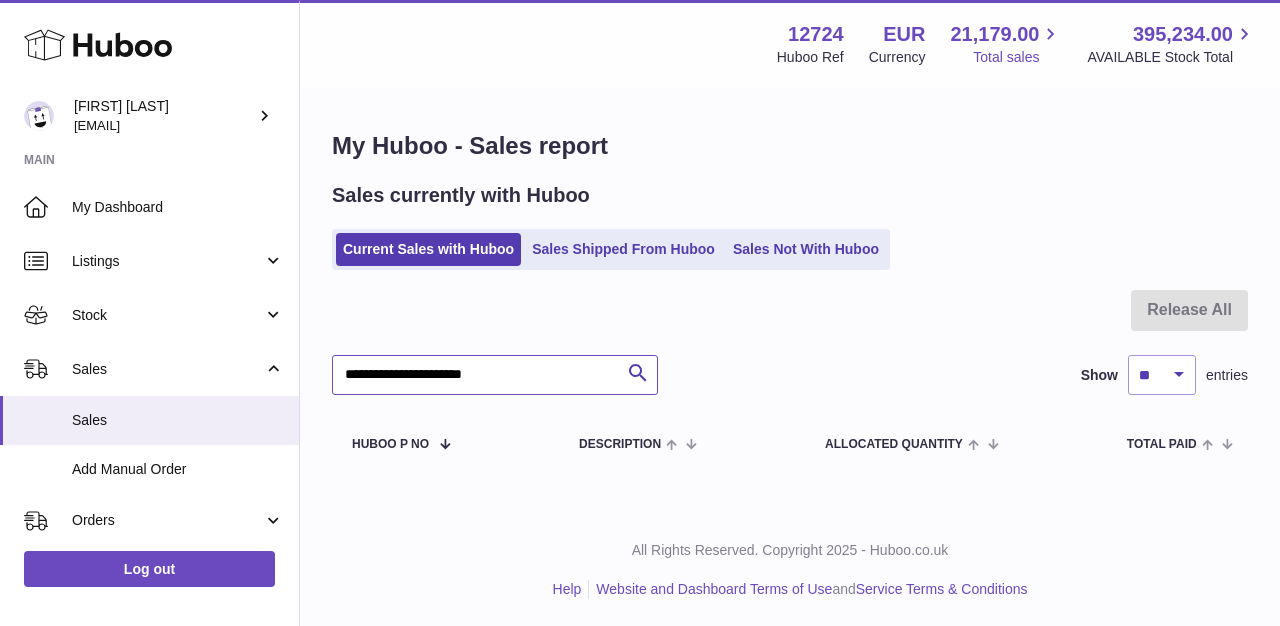 type on "**********" 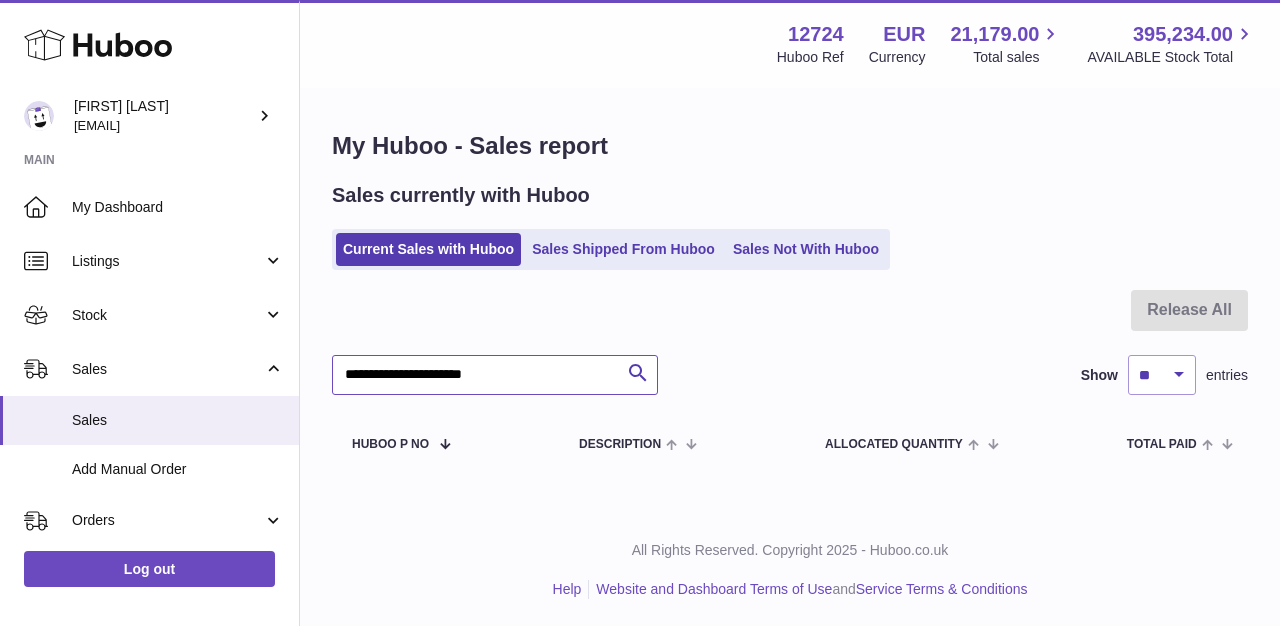 drag, startPoint x: 504, startPoint y: 369, endPoint x: 379, endPoint y: 352, distance: 126.1507 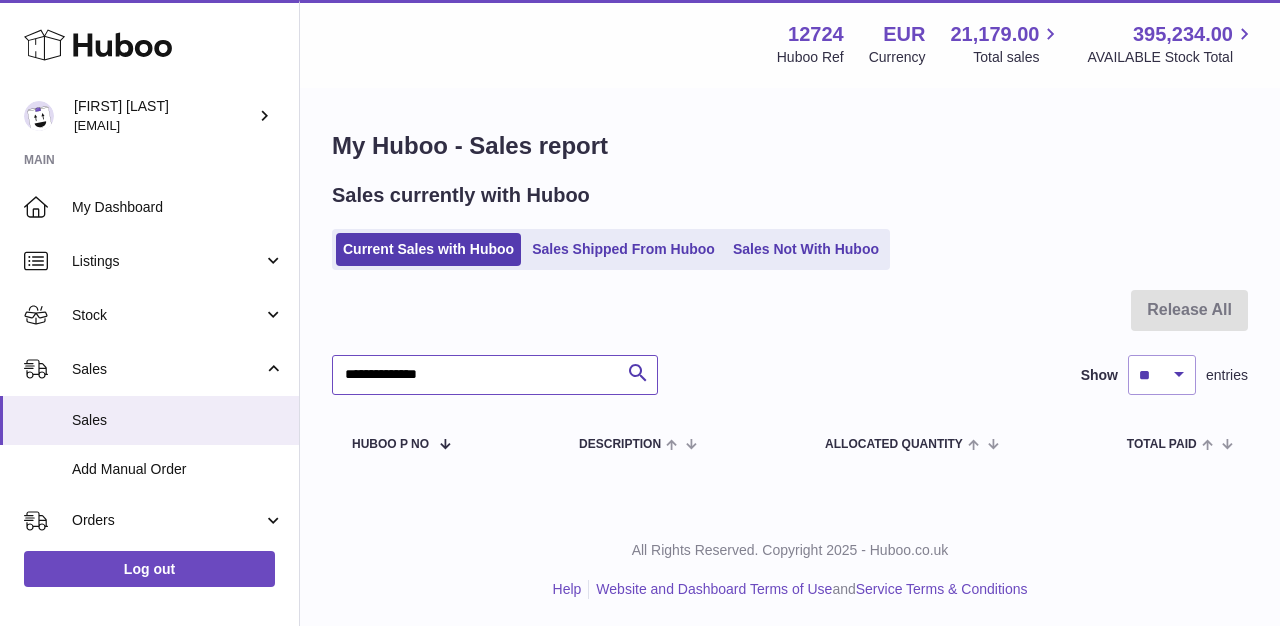 type on "**********" 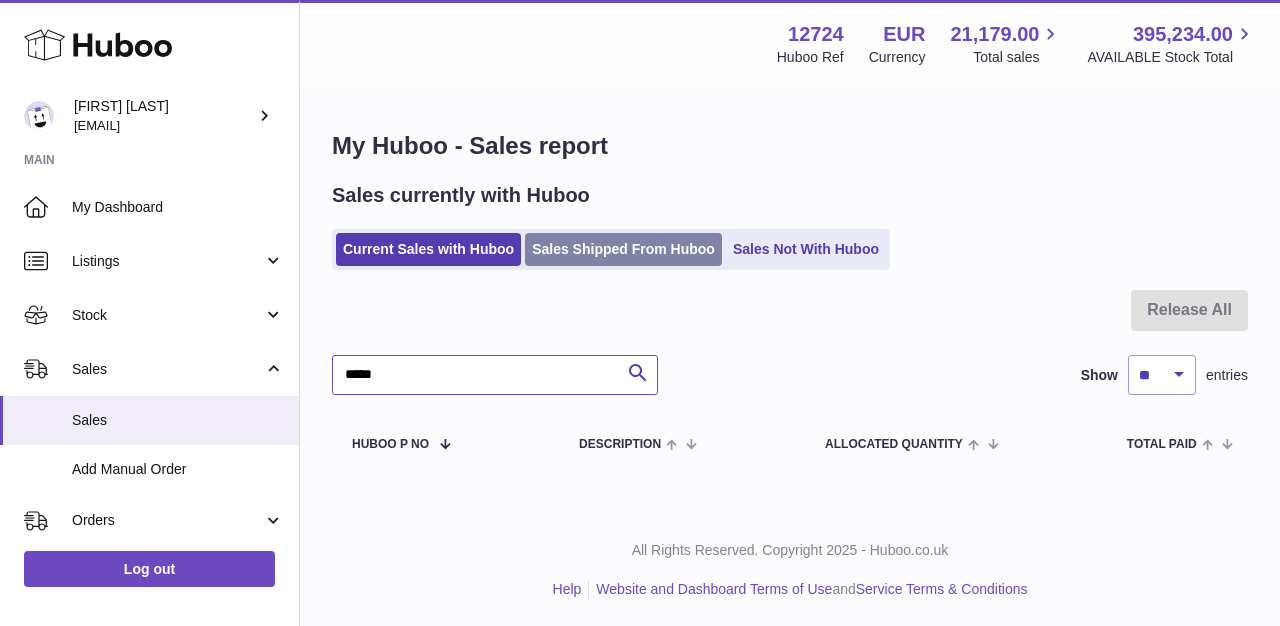 type on "*****" 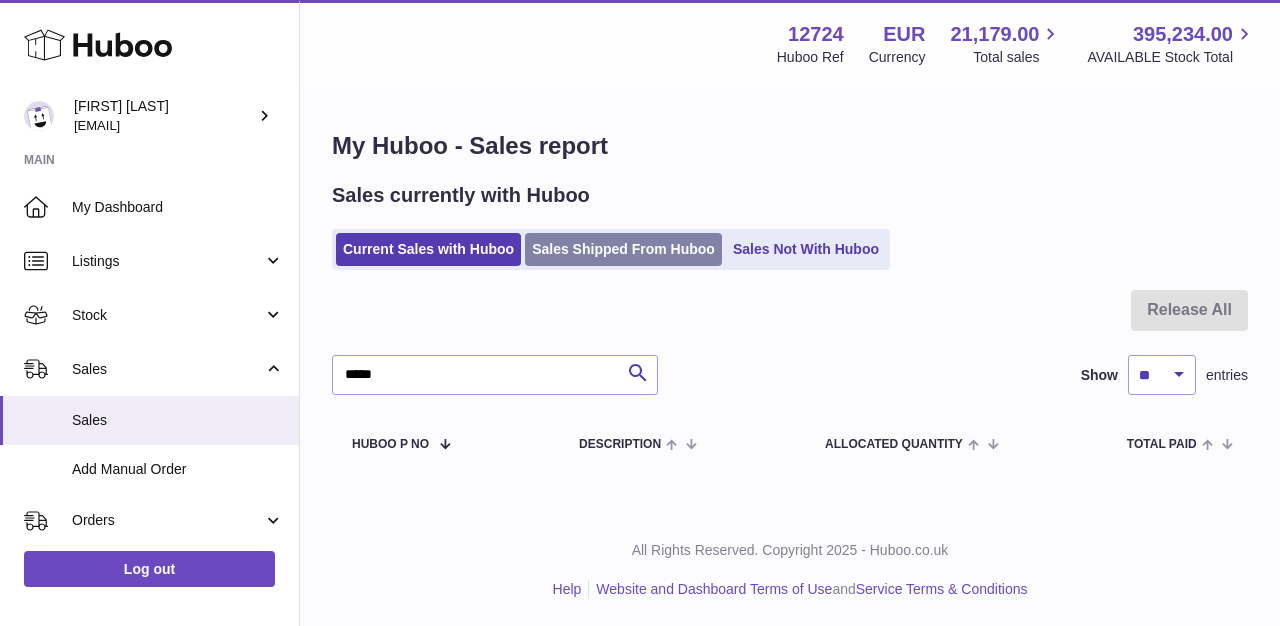 click on "Sales Shipped From Huboo" at bounding box center (623, 249) 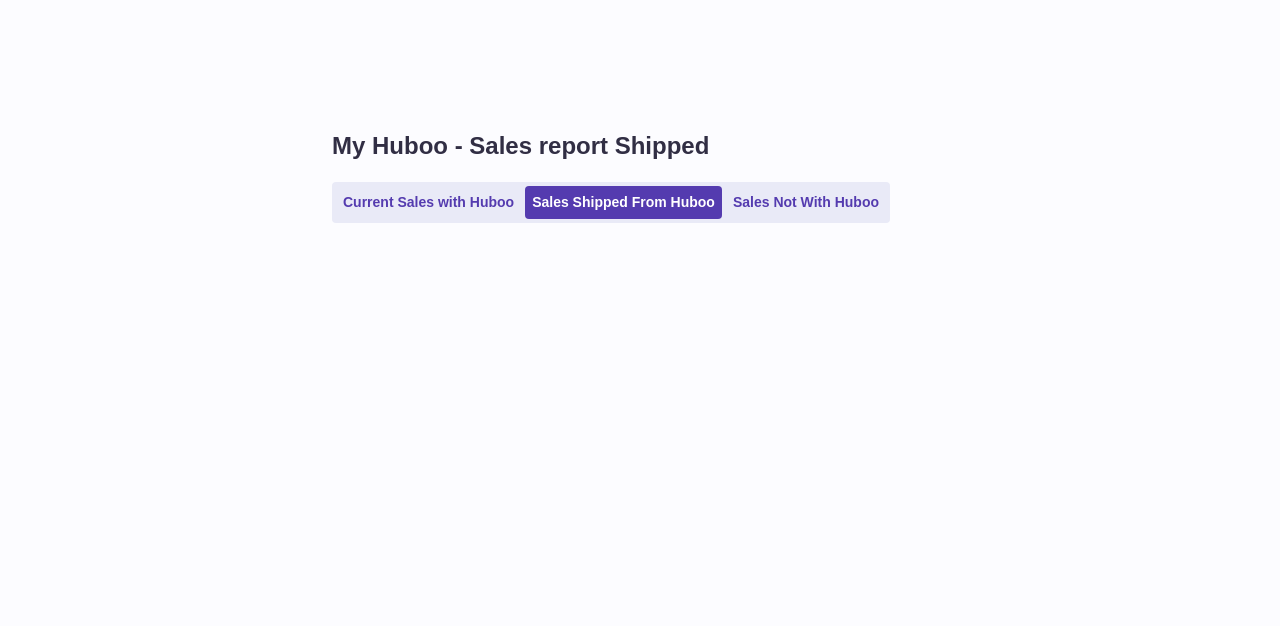 scroll, scrollTop: 0, scrollLeft: 0, axis: both 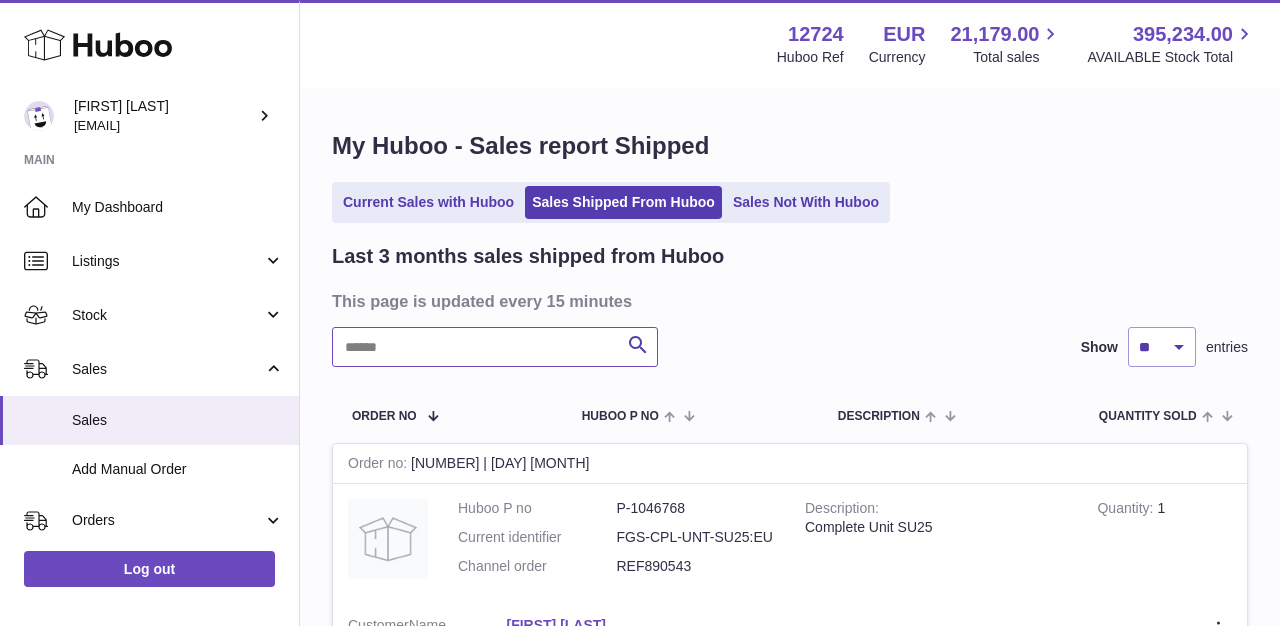 click at bounding box center [495, 347] 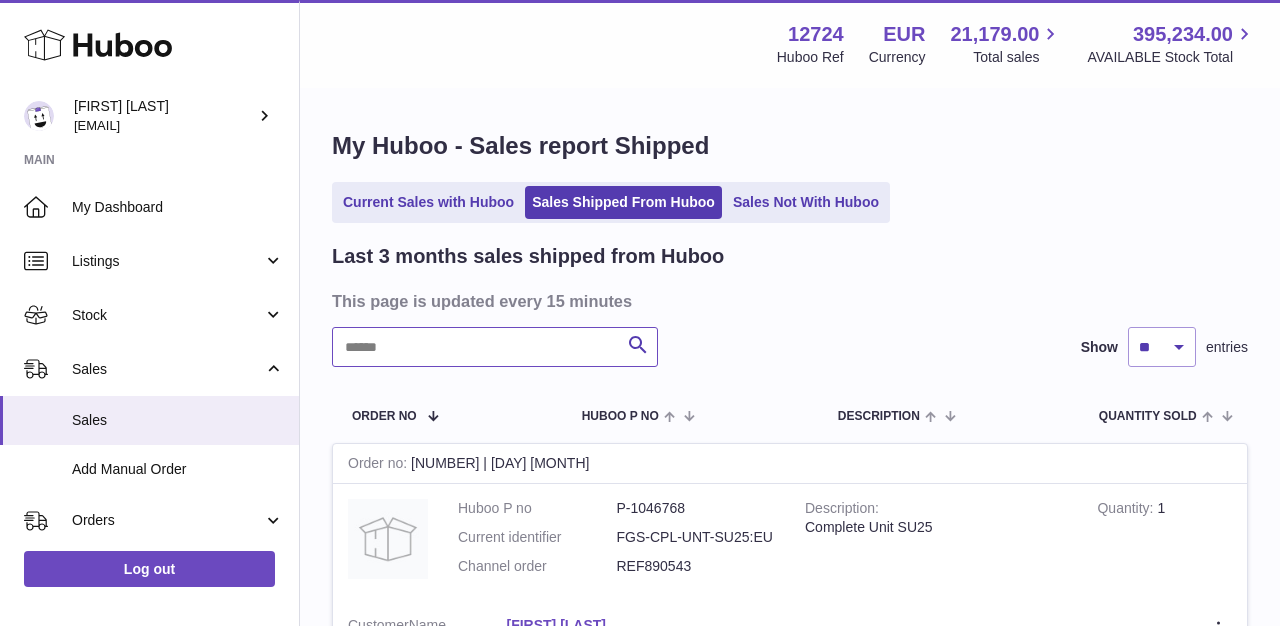 paste on "*****" 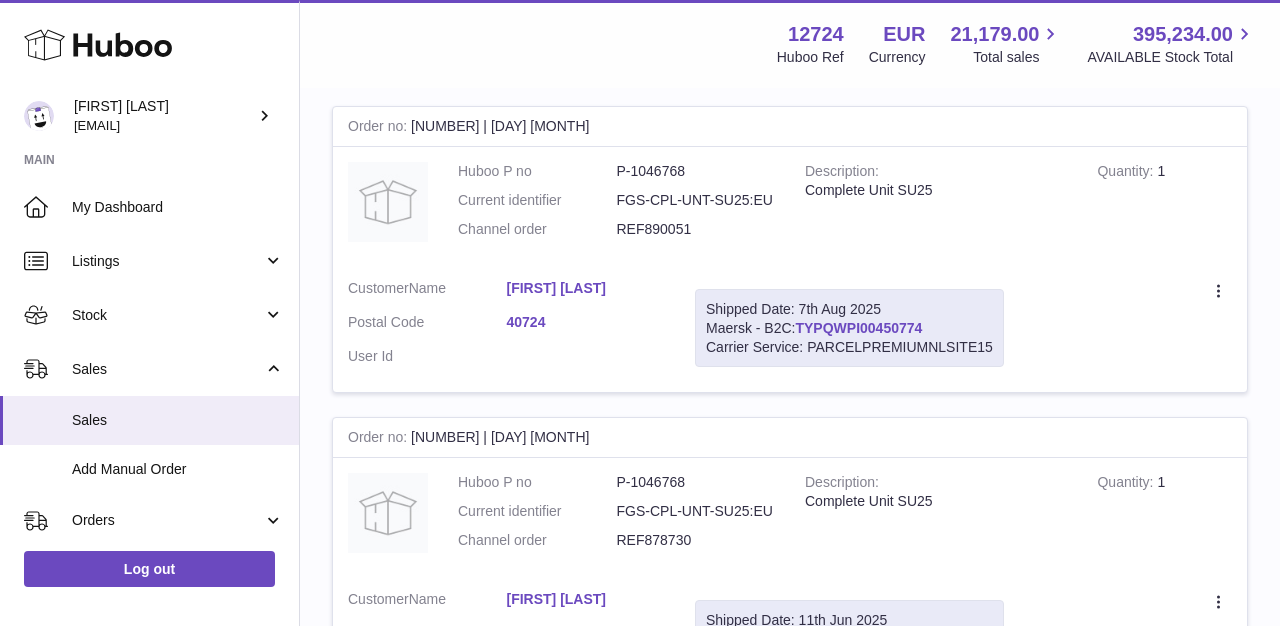 scroll, scrollTop: 339, scrollLeft: 0, axis: vertical 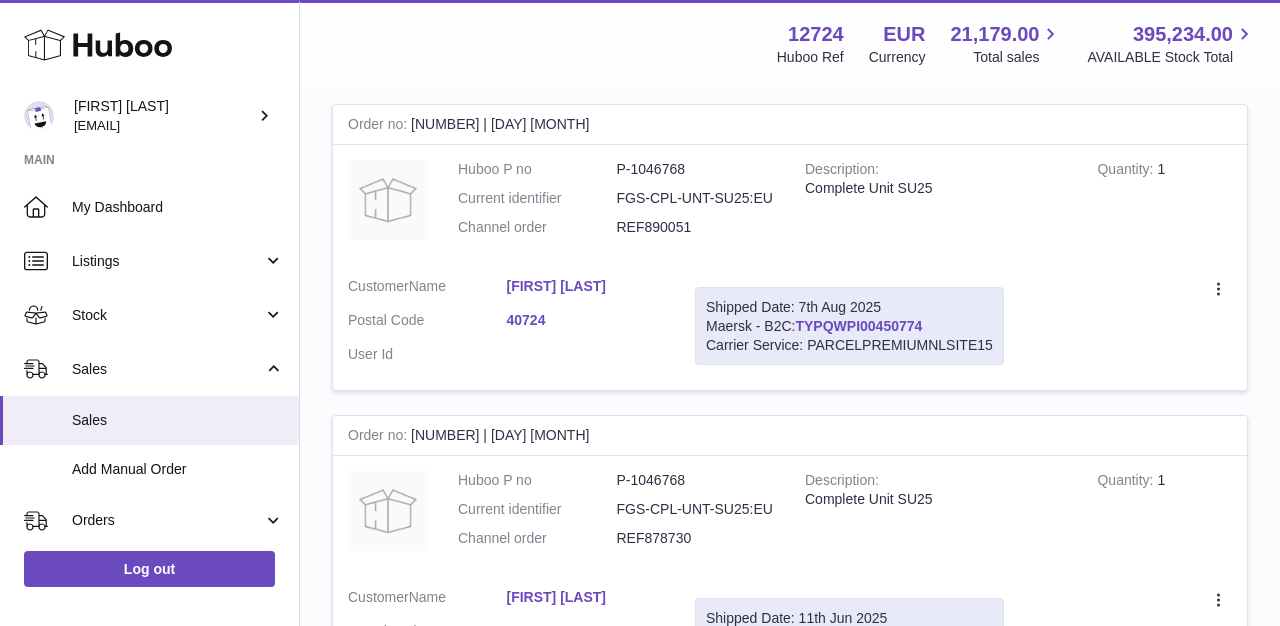 type on "*****" 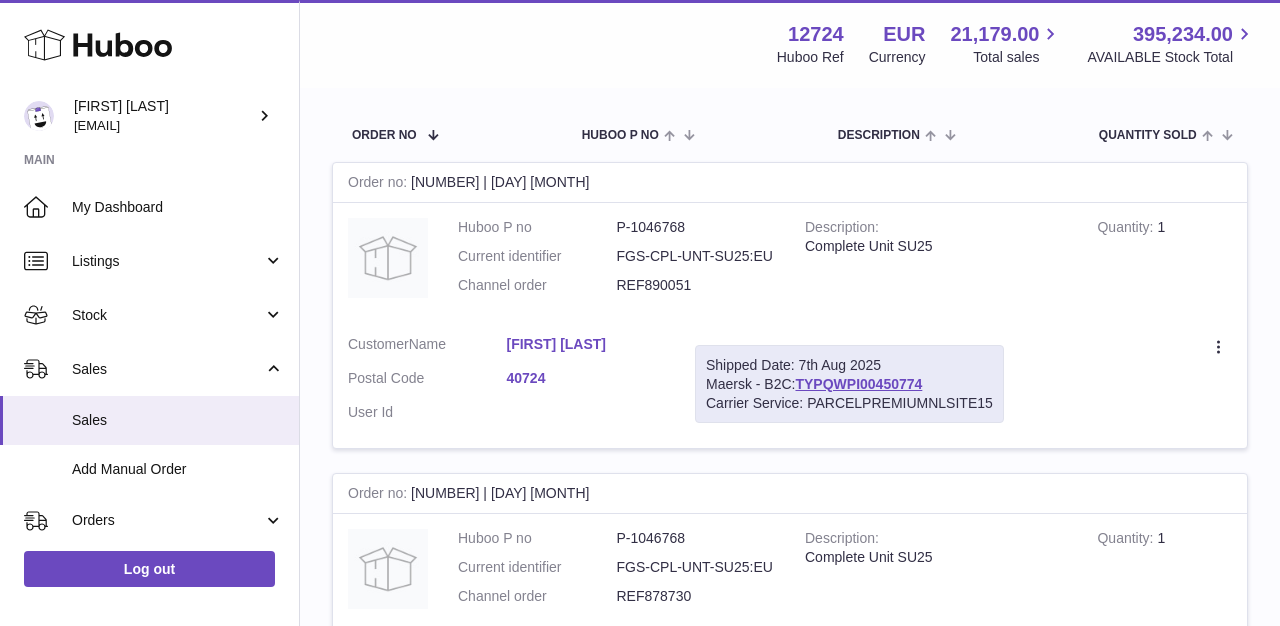 scroll, scrollTop: 280, scrollLeft: 0, axis: vertical 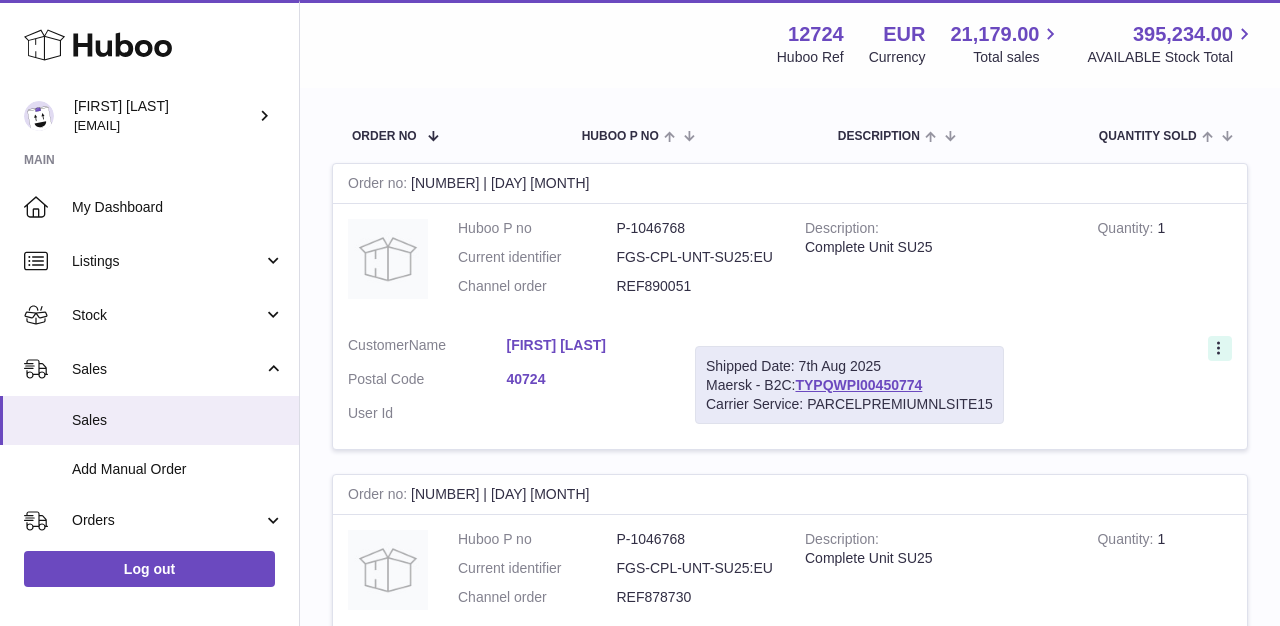 click 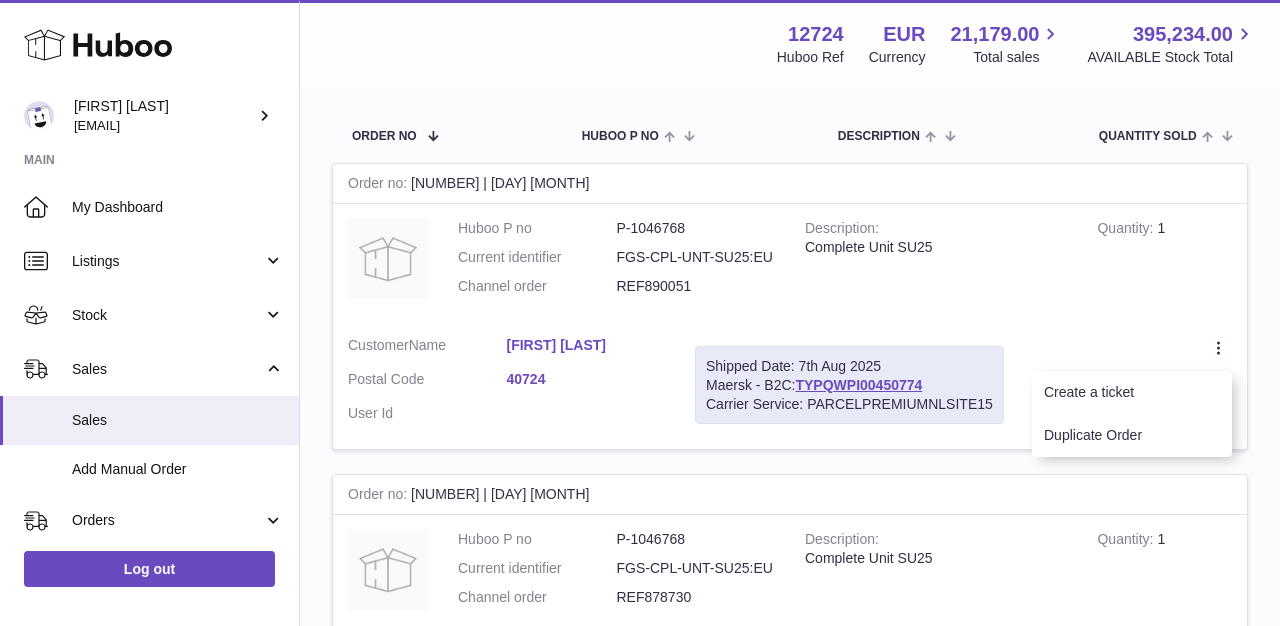 click on "Create a ticket
Duplicate Order" at bounding box center (1133, 385) 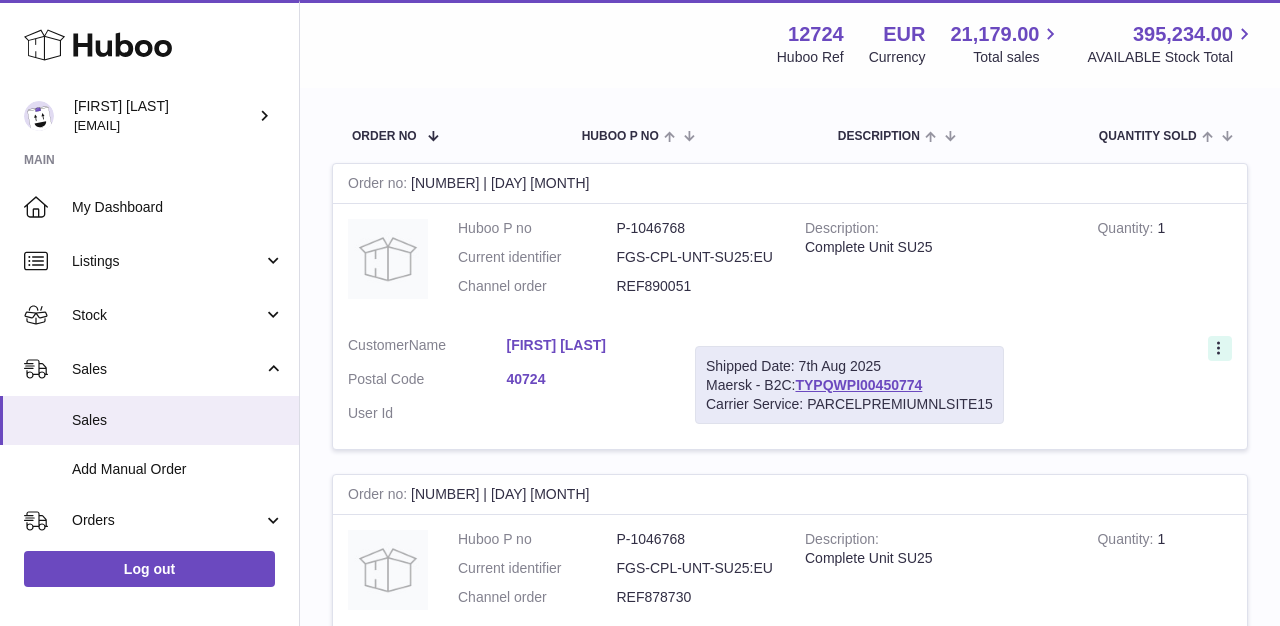 click 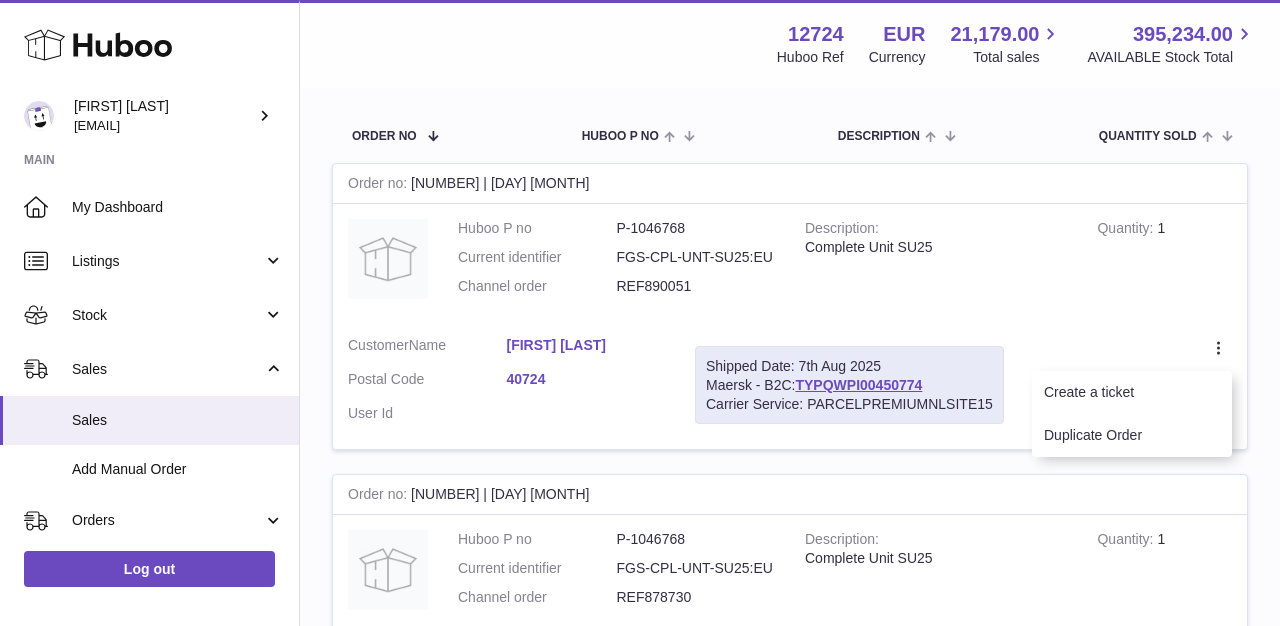 click on "Quantity
1" at bounding box center (1164, 262) 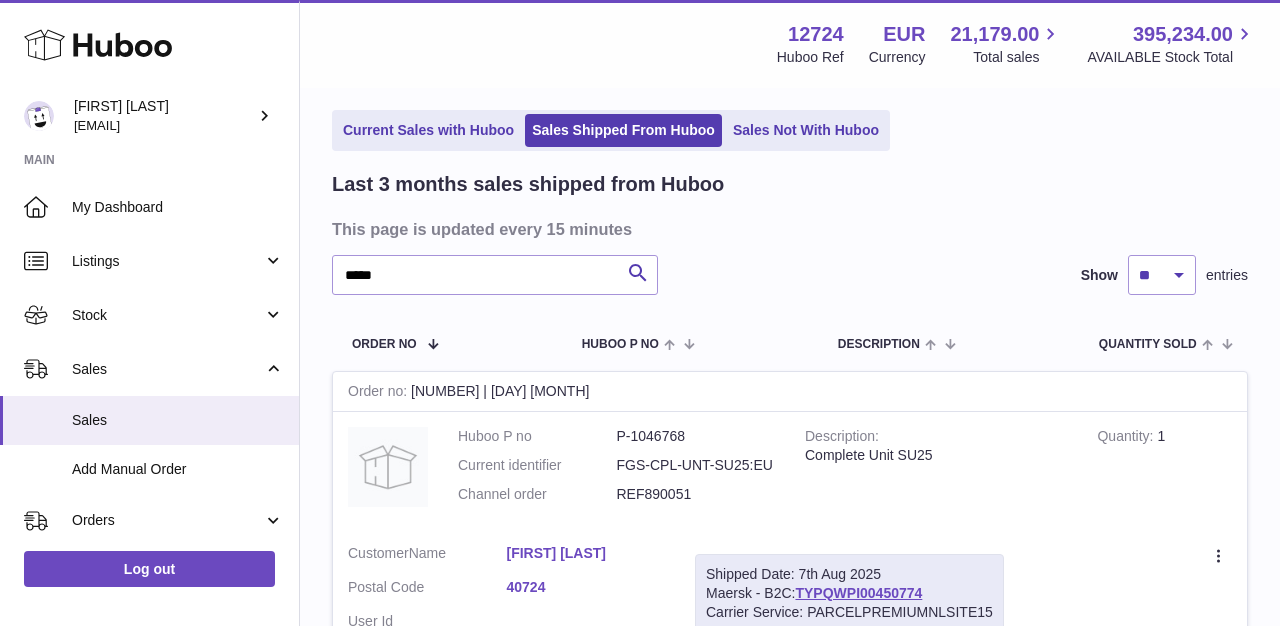 scroll, scrollTop: 0, scrollLeft: 0, axis: both 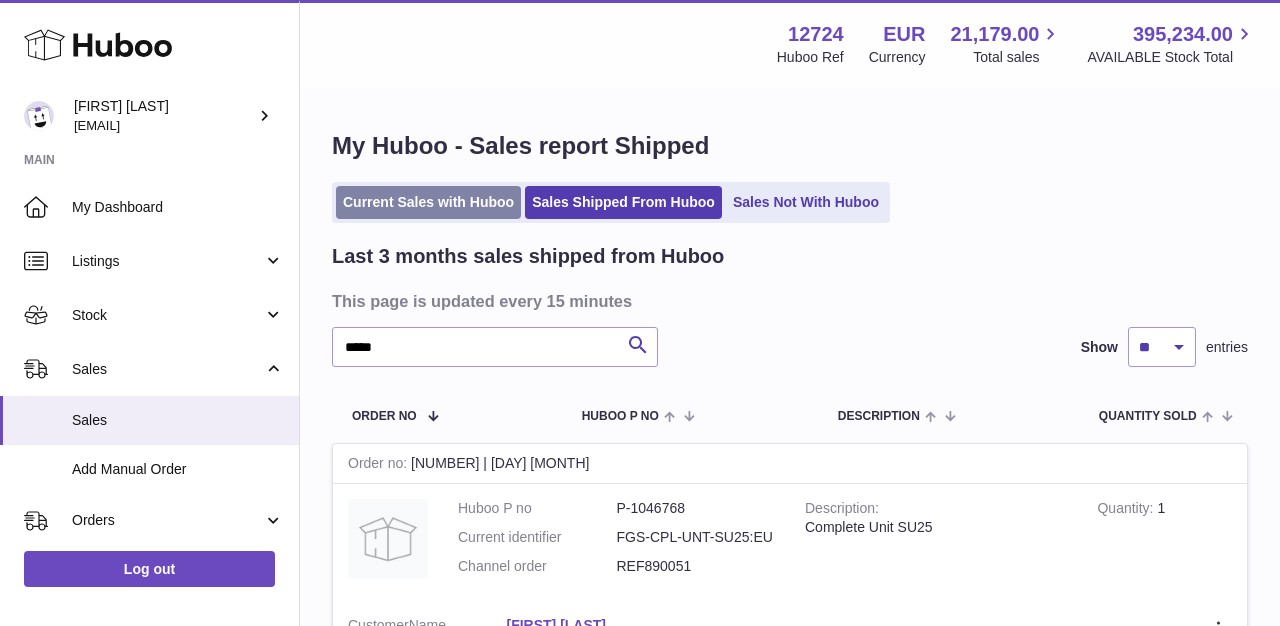 click on "Current Sales with Huboo" at bounding box center (428, 202) 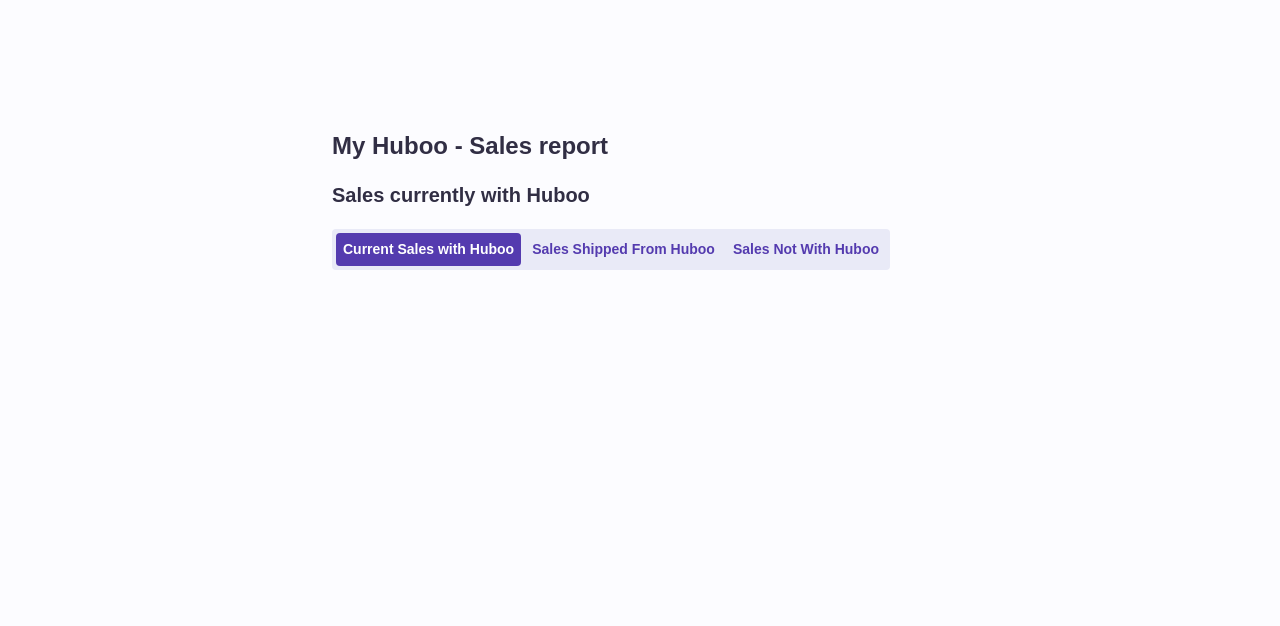 scroll, scrollTop: 0, scrollLeft: 0, axis: both 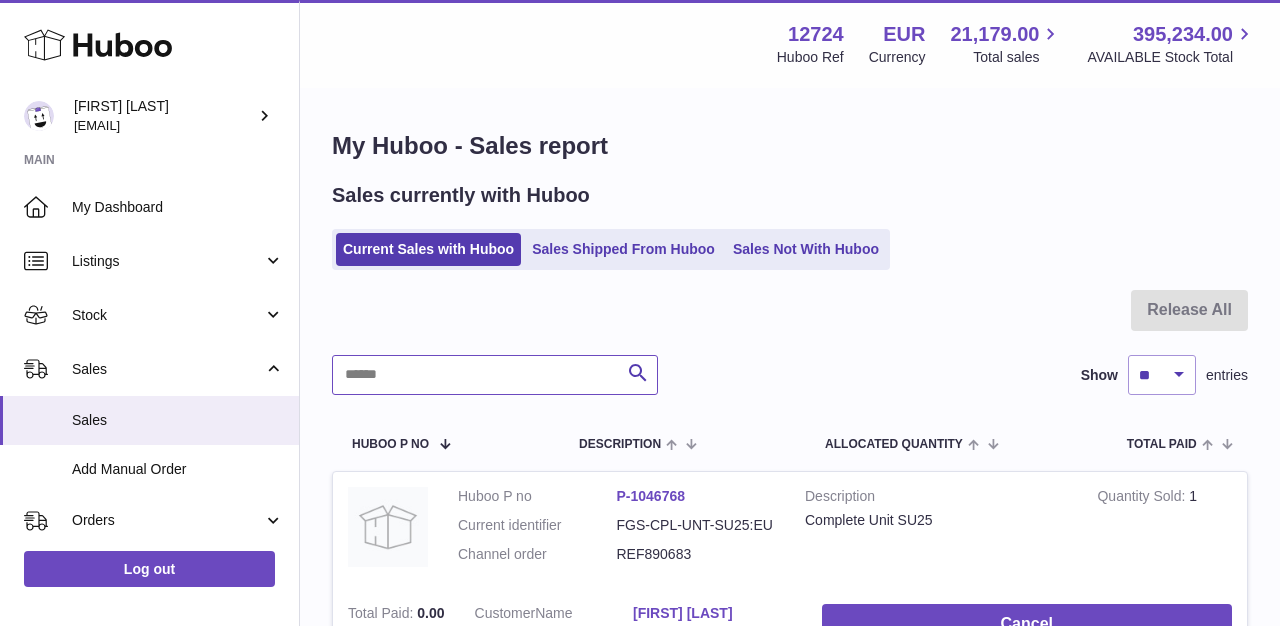 paste on "*********" 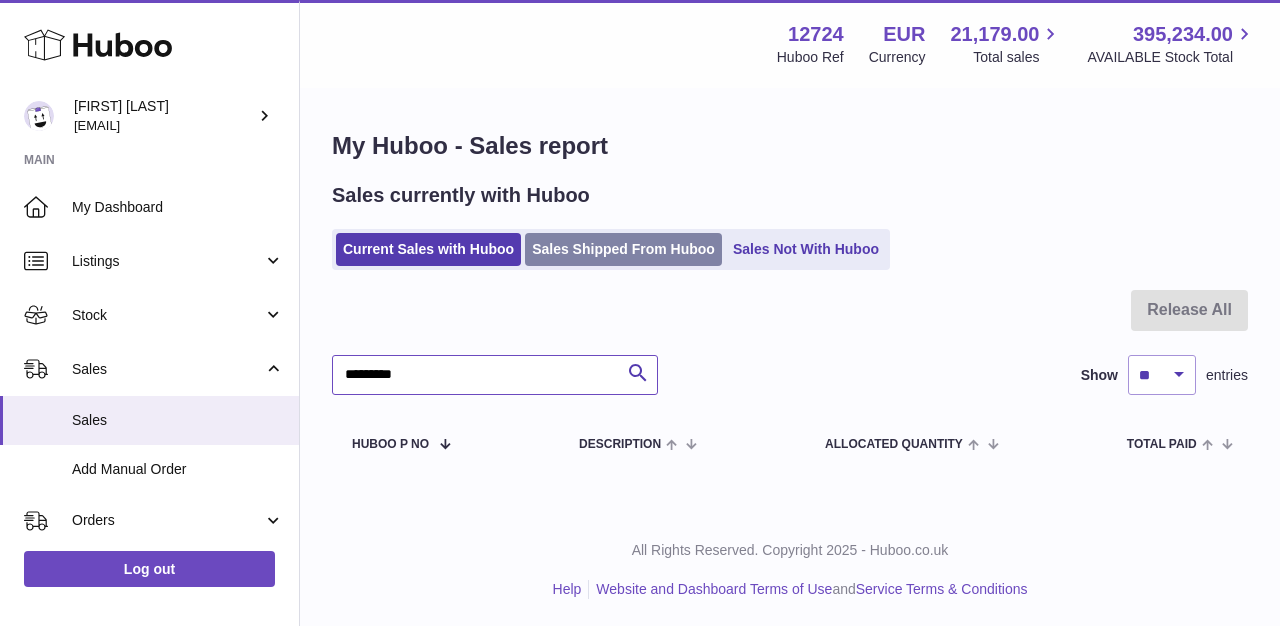 type on "*********" 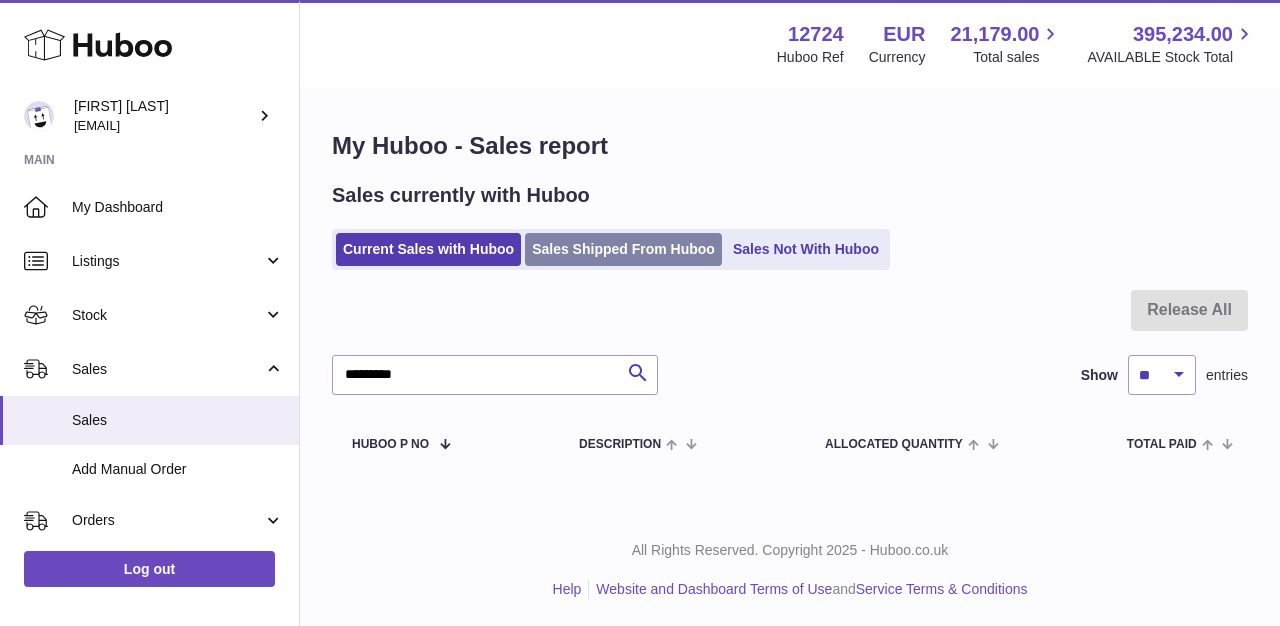 click on "Sales Shipped From Huboo" at bounding box center (623, 249) 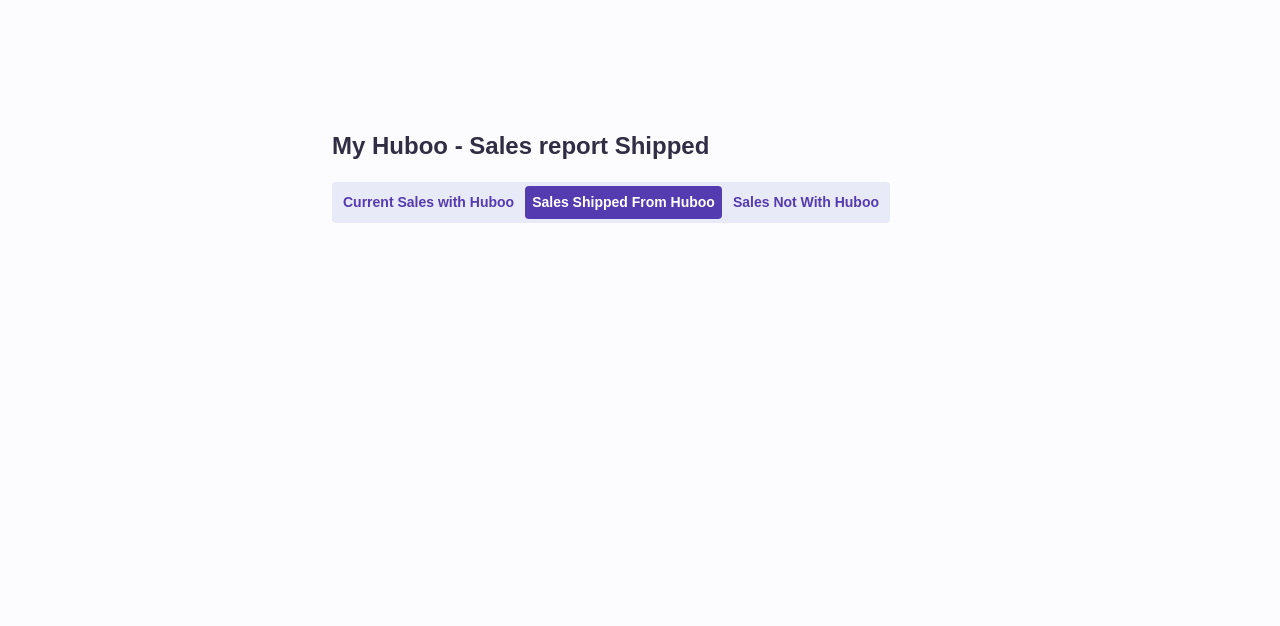 scroll, scrollTop: 0, scrollLeft: 0, axis: both 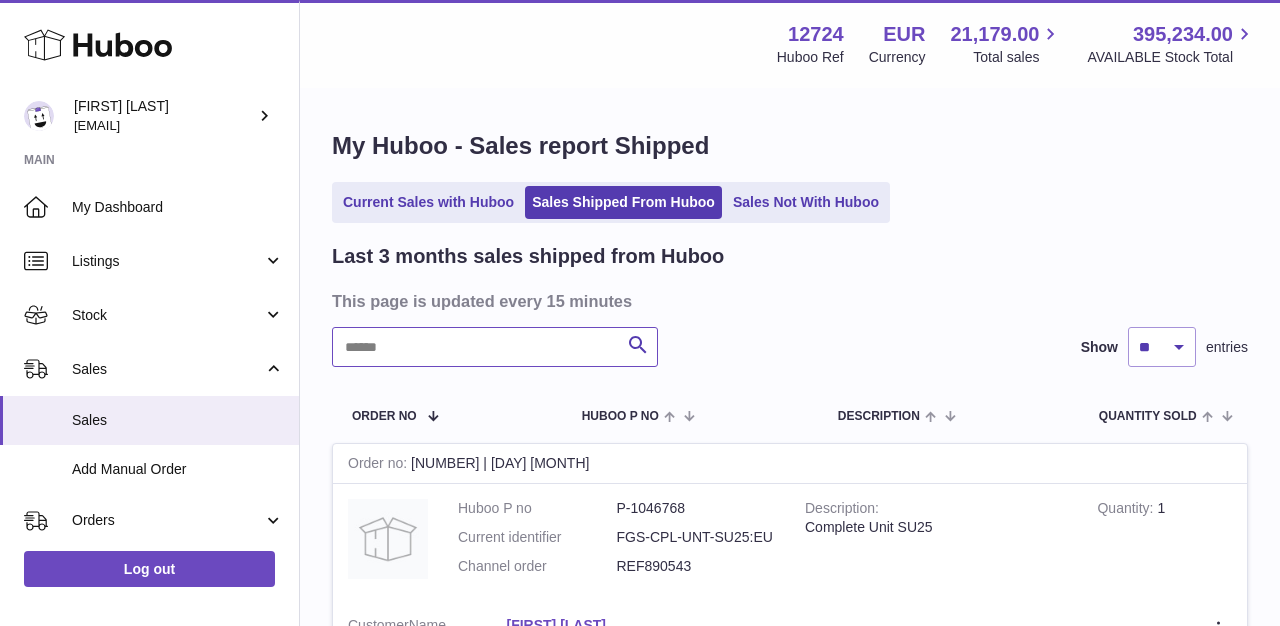 click at bounding box center [495, 347] 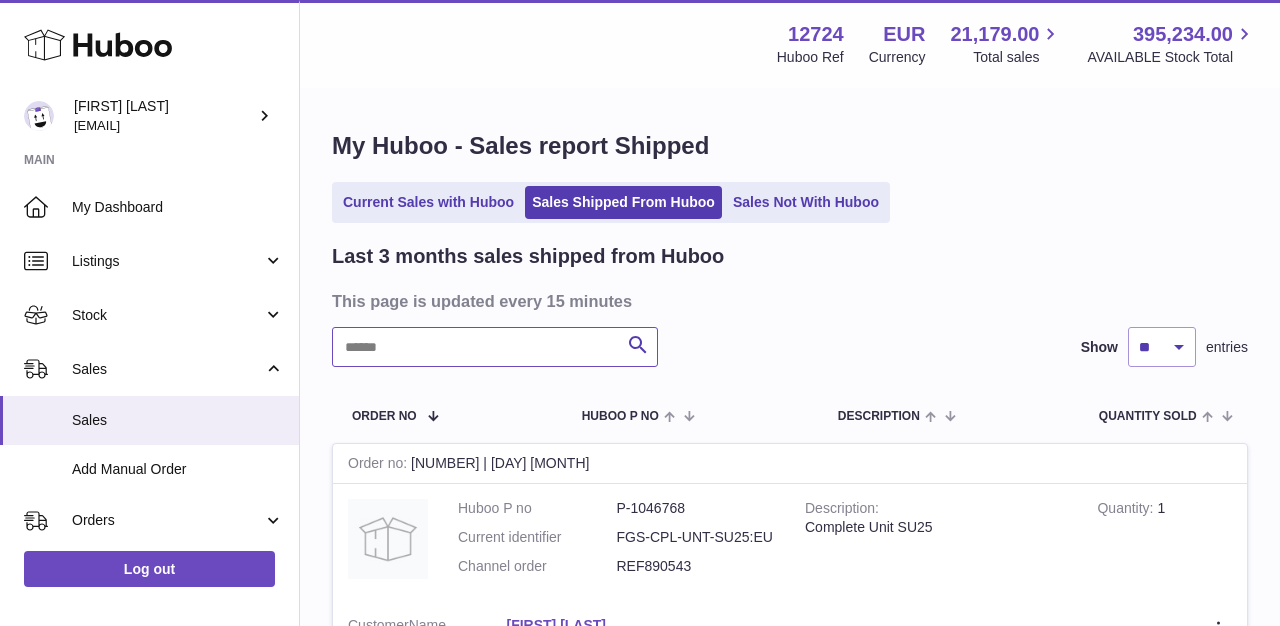 paste on "*********" 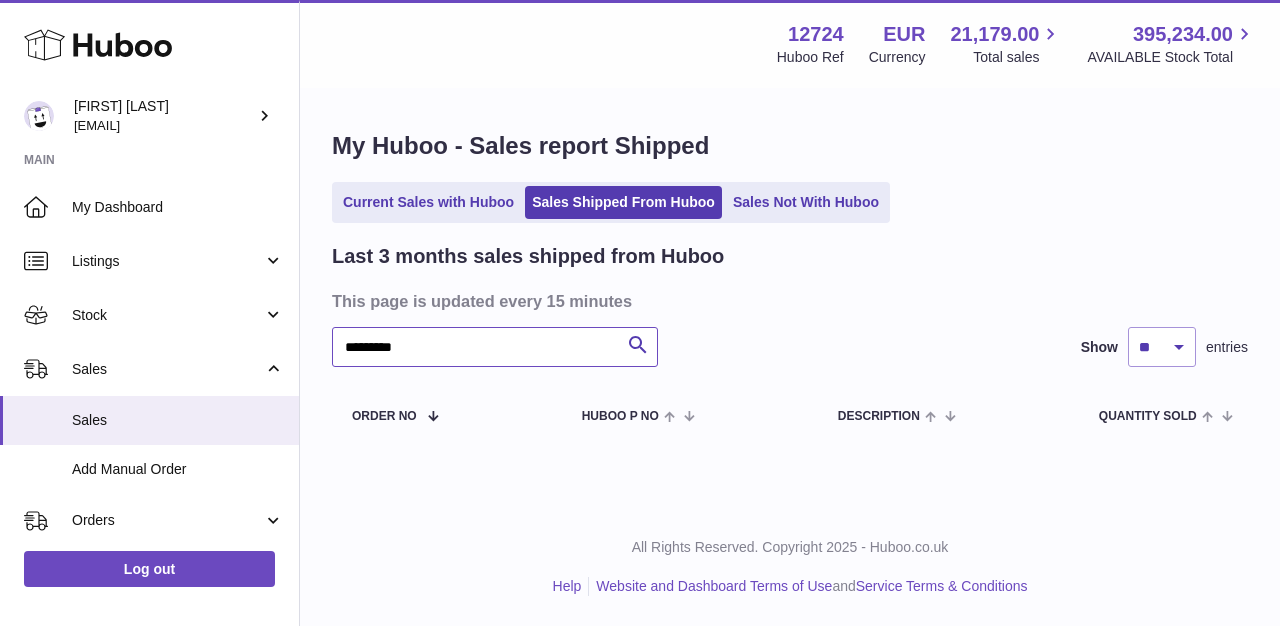 type on "*********" 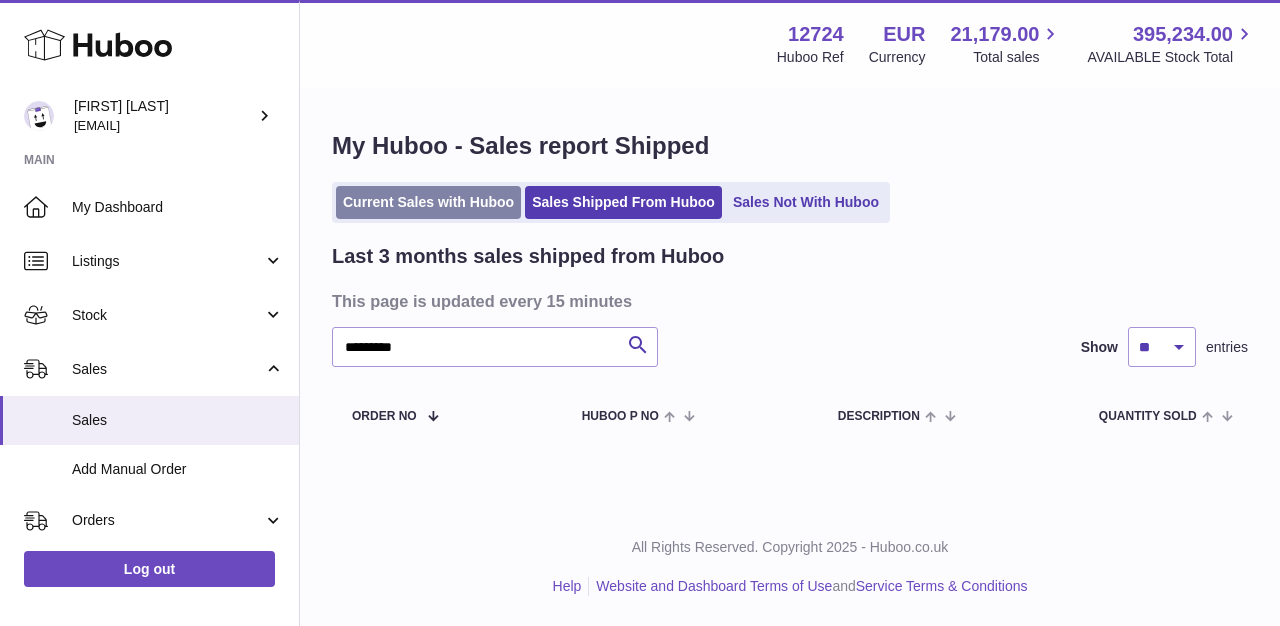 click on "Current Sales with Huboo" at bounding box center [428, 202] 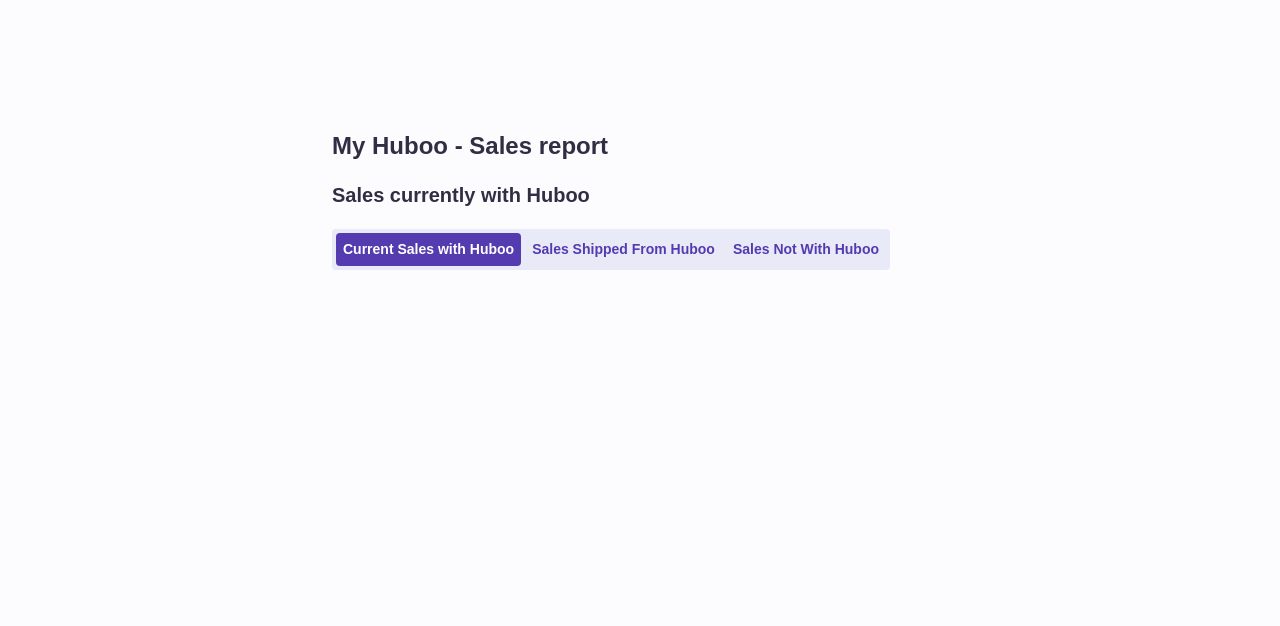 scroll, scrollTop: 0, scrollLeft: 0, axis: both 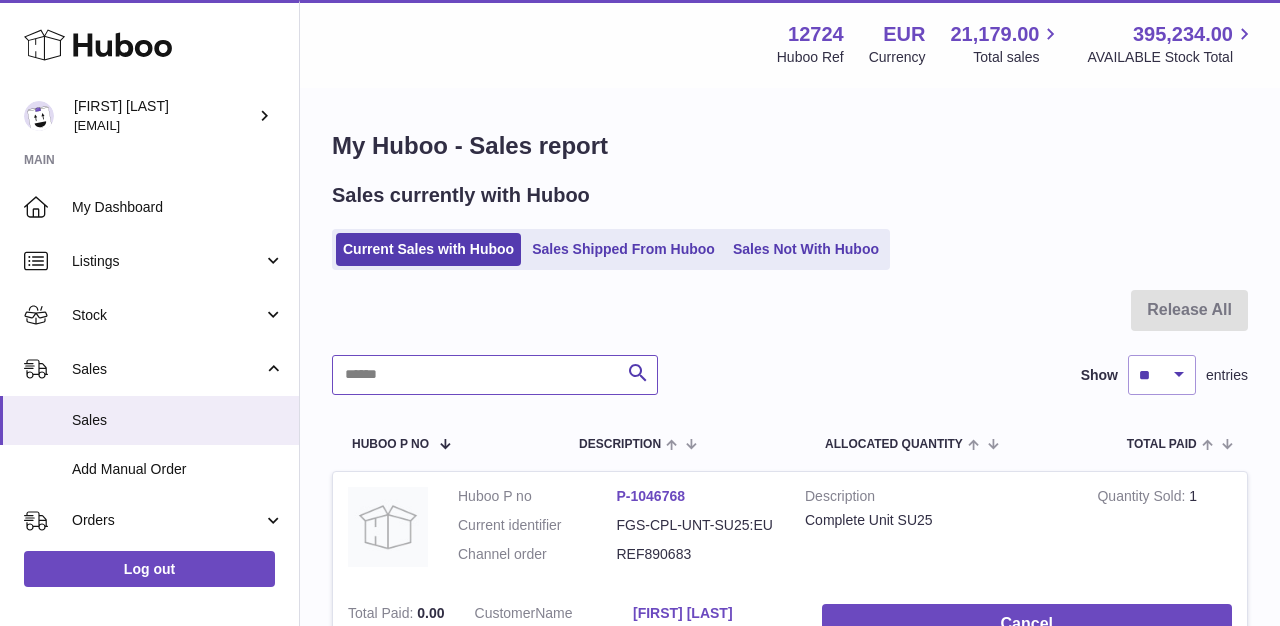 click at bounding box center [495, 375] 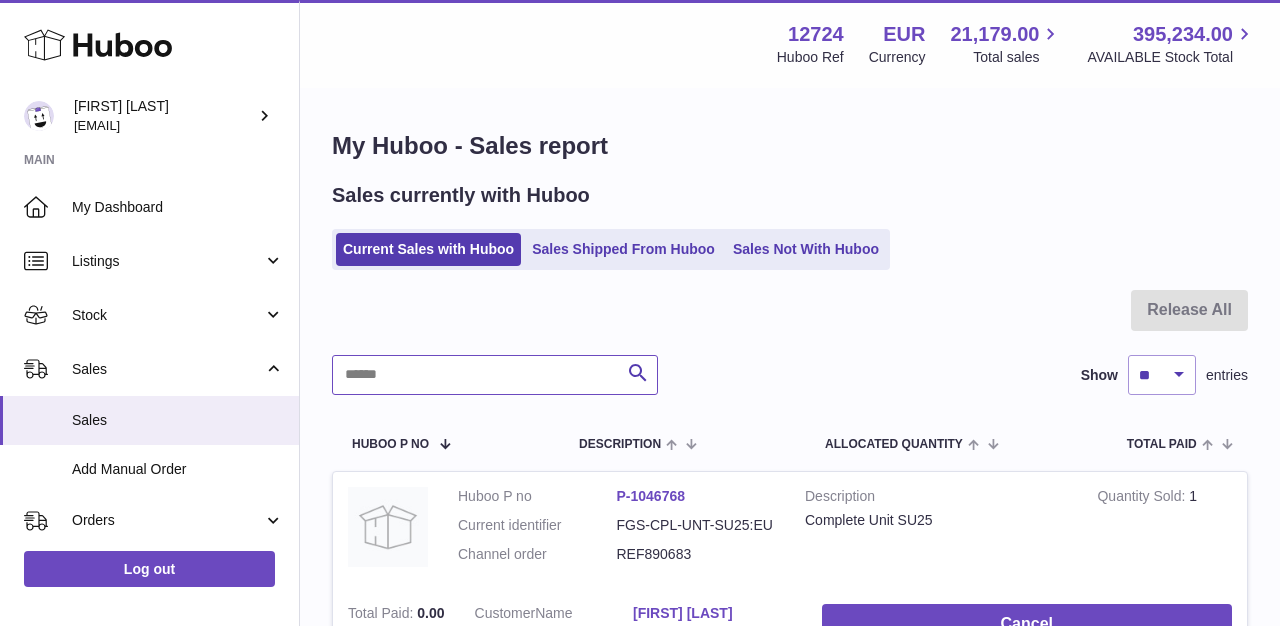paste on "**********" 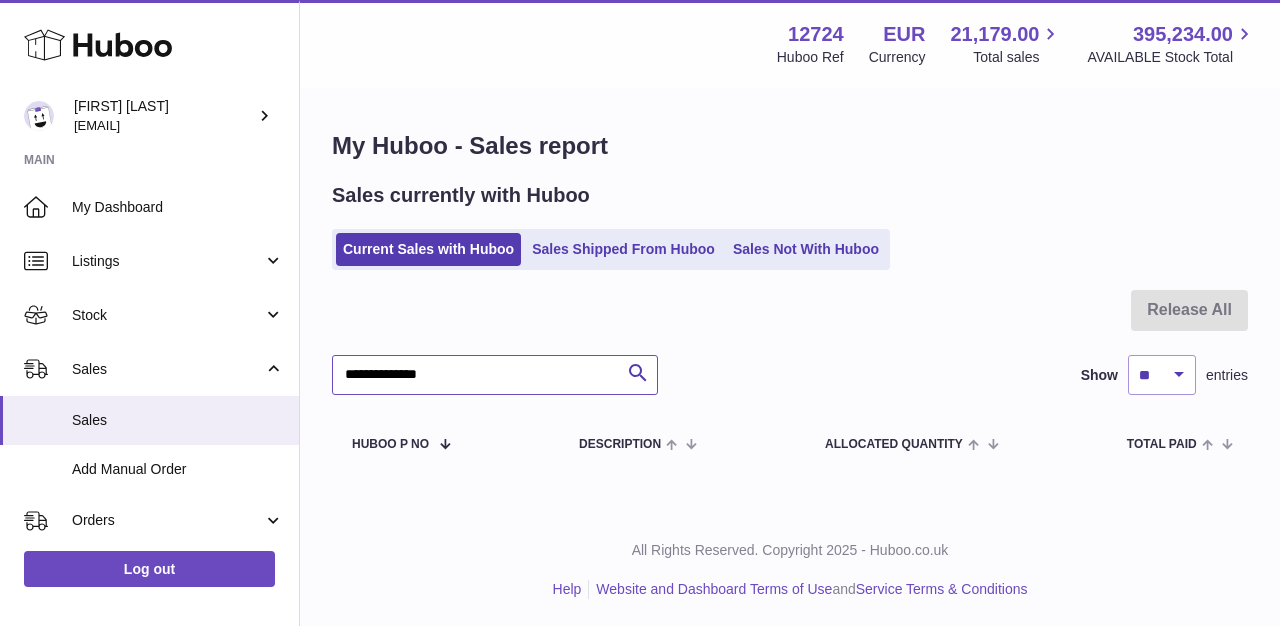 drag, startPoint x: 483, startPoint y: 365, endPoint x: 336, endPoint y: 321, distance: 153.4438 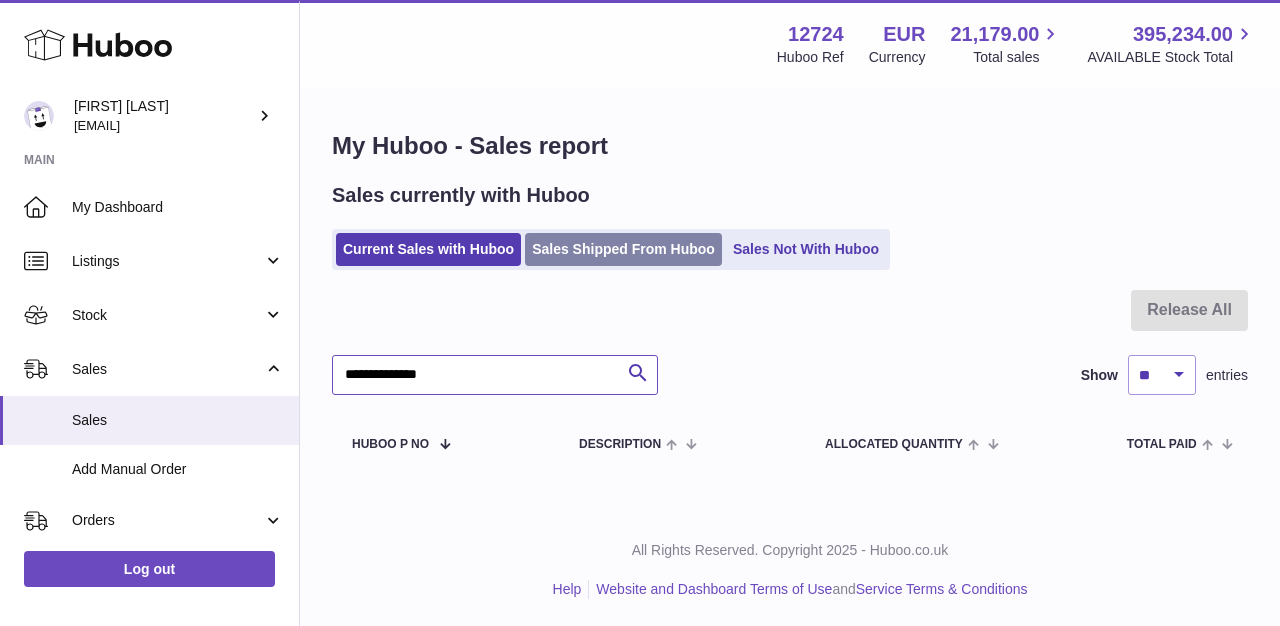 type on "**********" 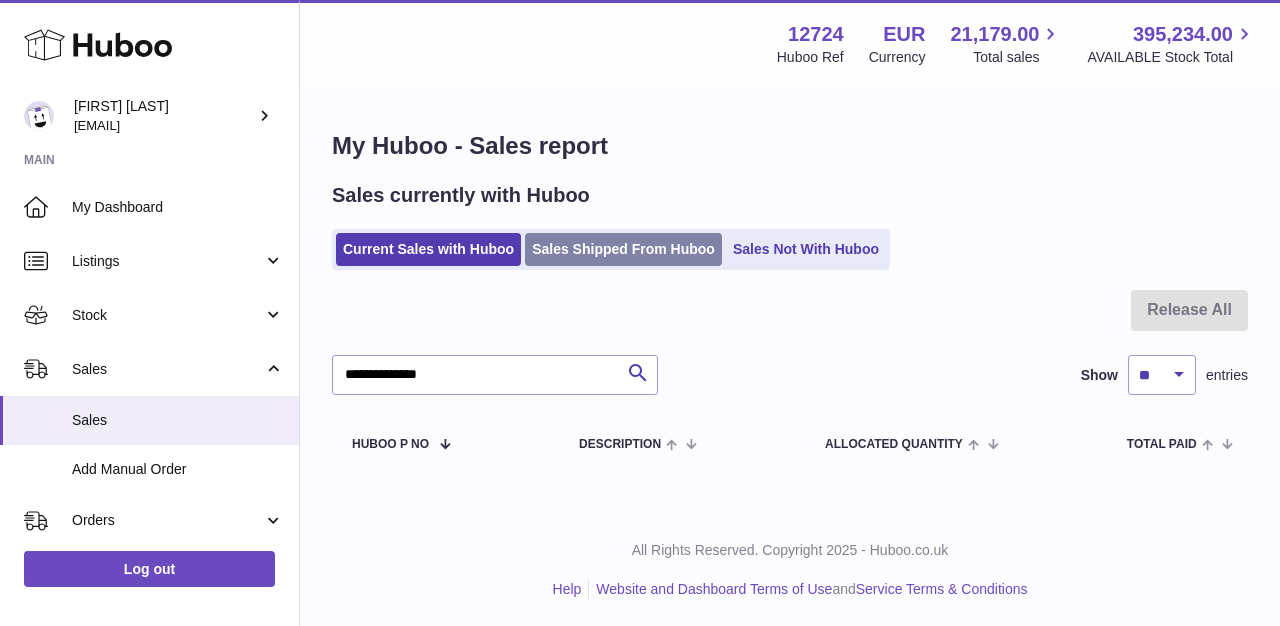 click on "Sales Shipped From Huboo" at bounding box center [623, 249] 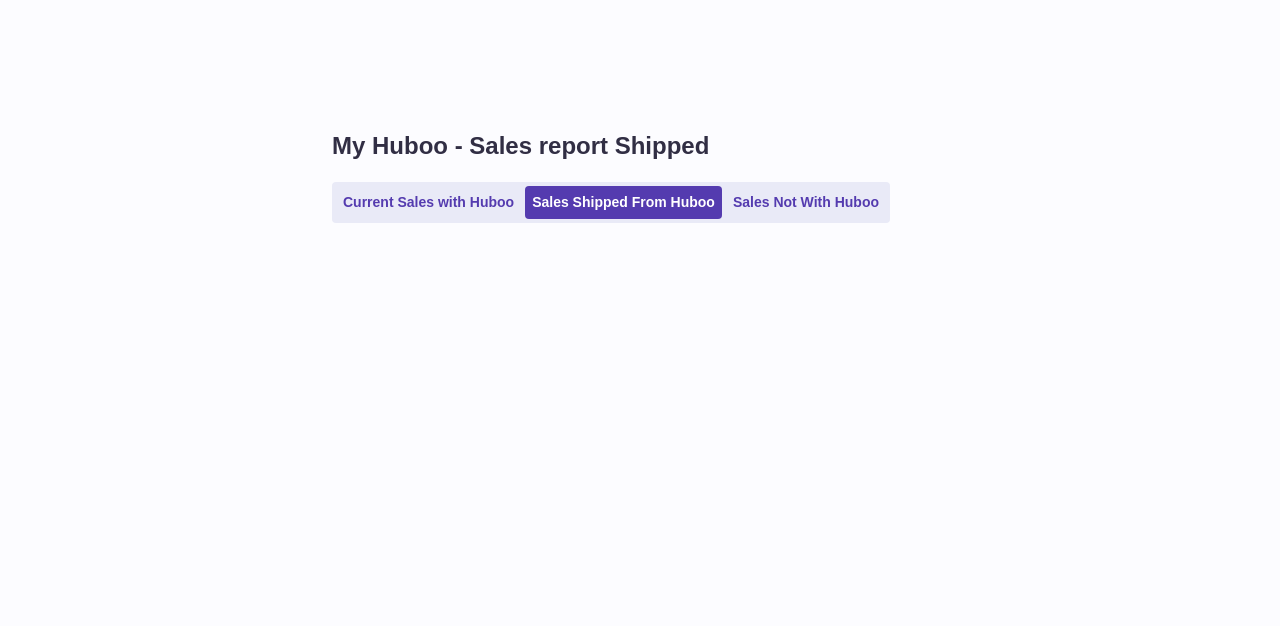 scroll, scrollTop: 0, scrollLeft: 0, axis: both 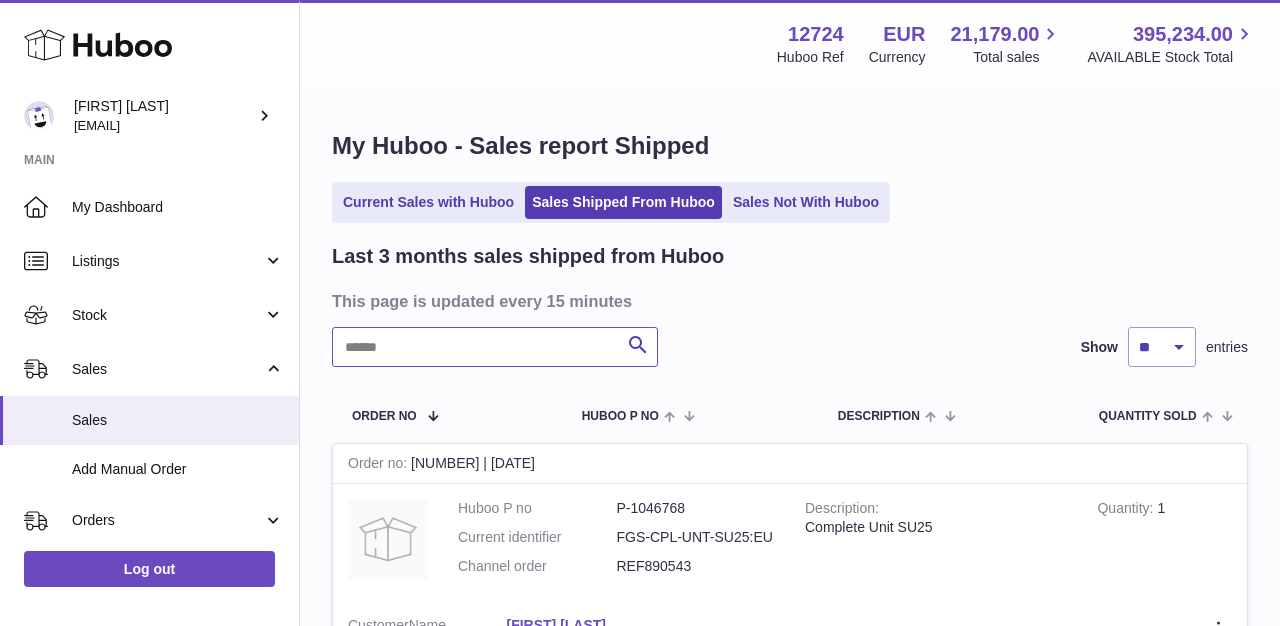 click at bounding box center [495, 347] 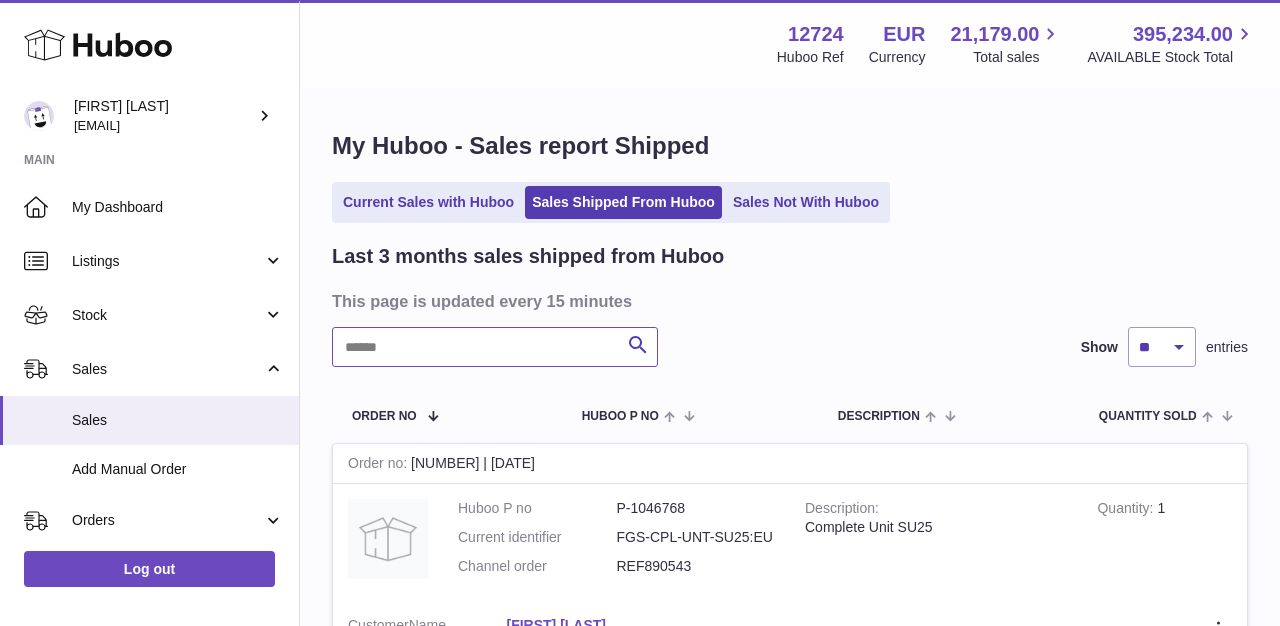 paste on "**********" 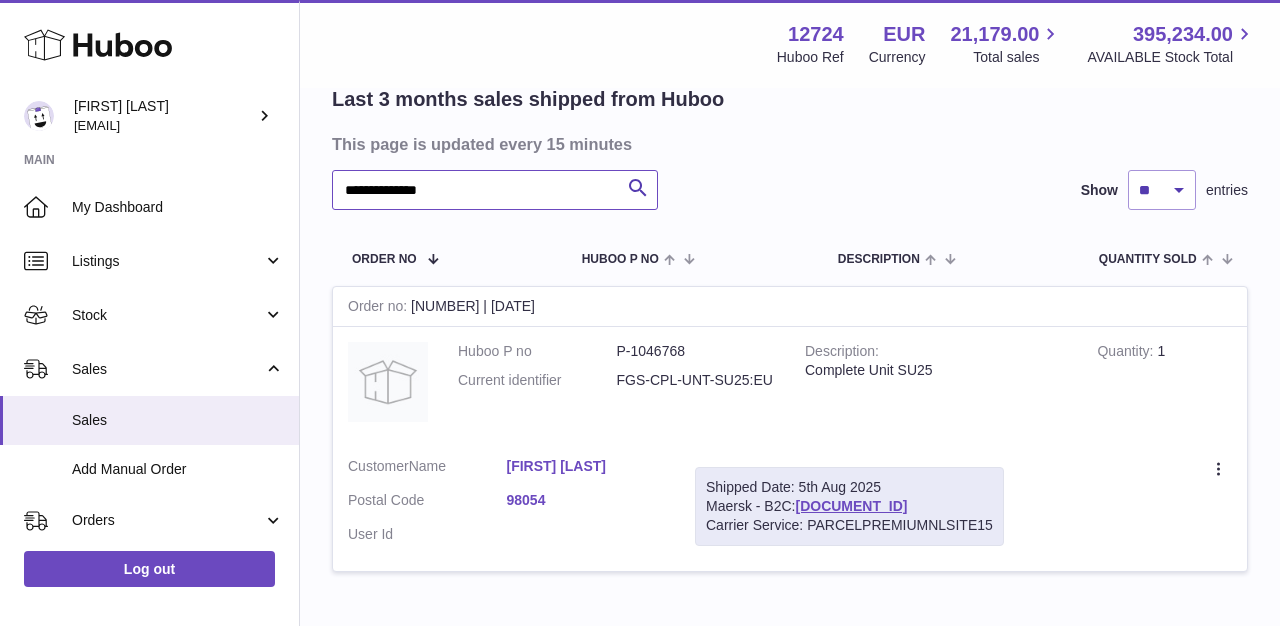 scroll, scrollTop: 158, scrollLeft: 0, axis: vertical 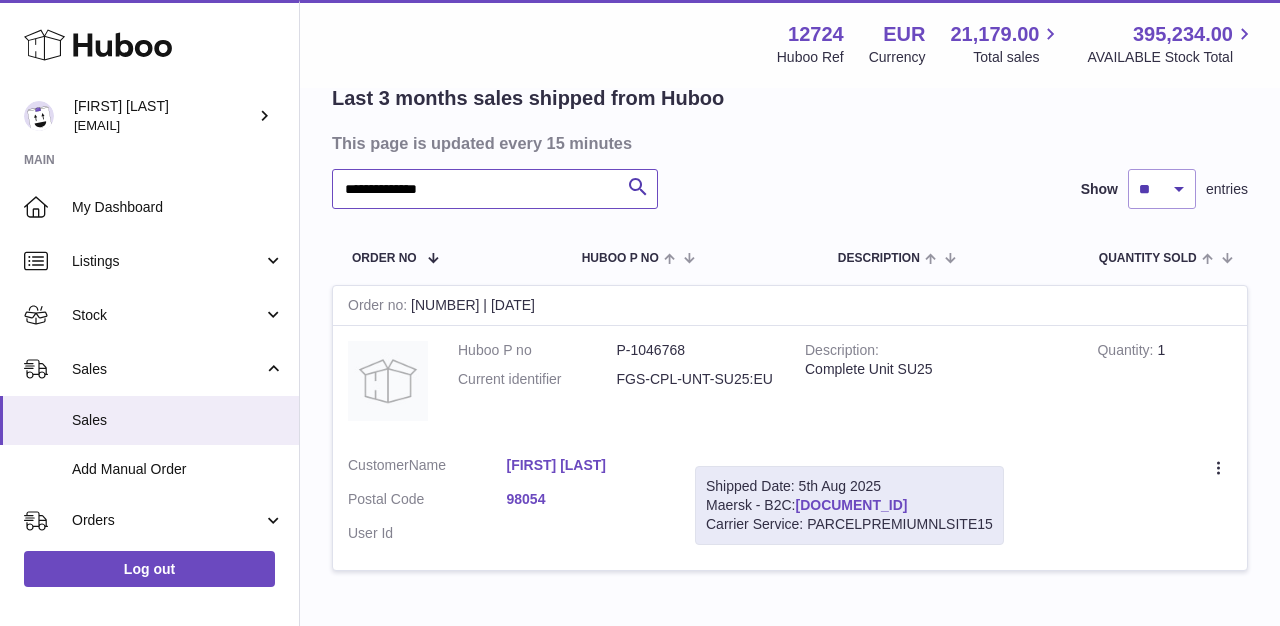type on "**********" 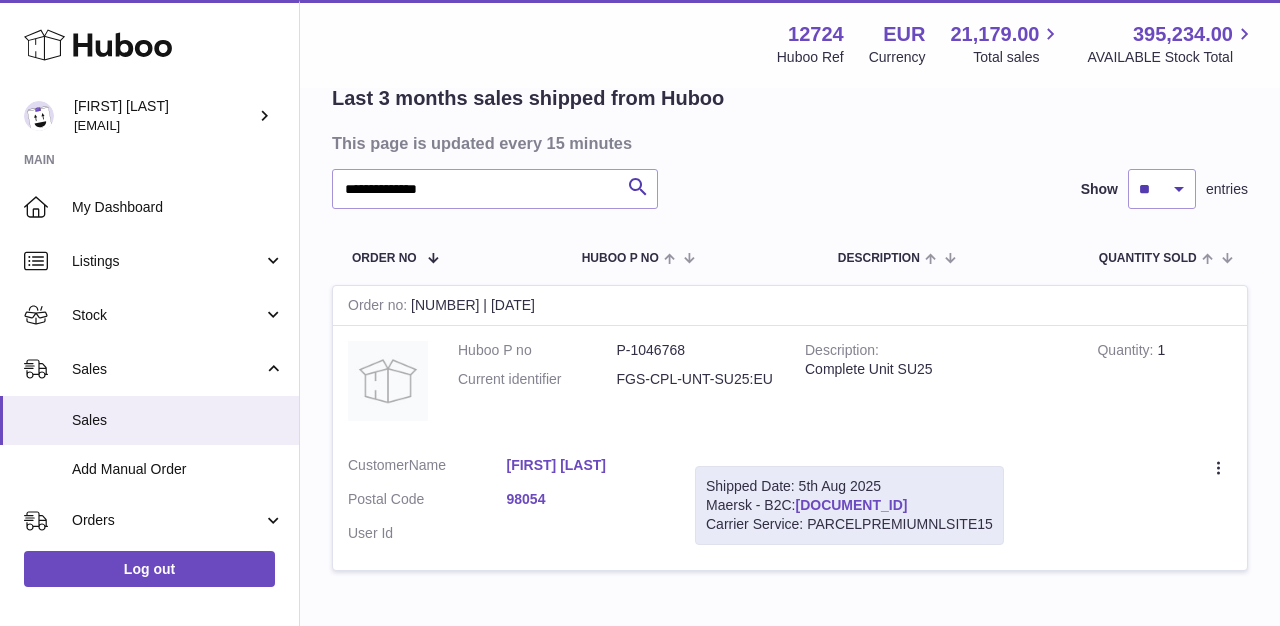 click on "[DOCUMENT_ID]" at bounding box center (851, 505) 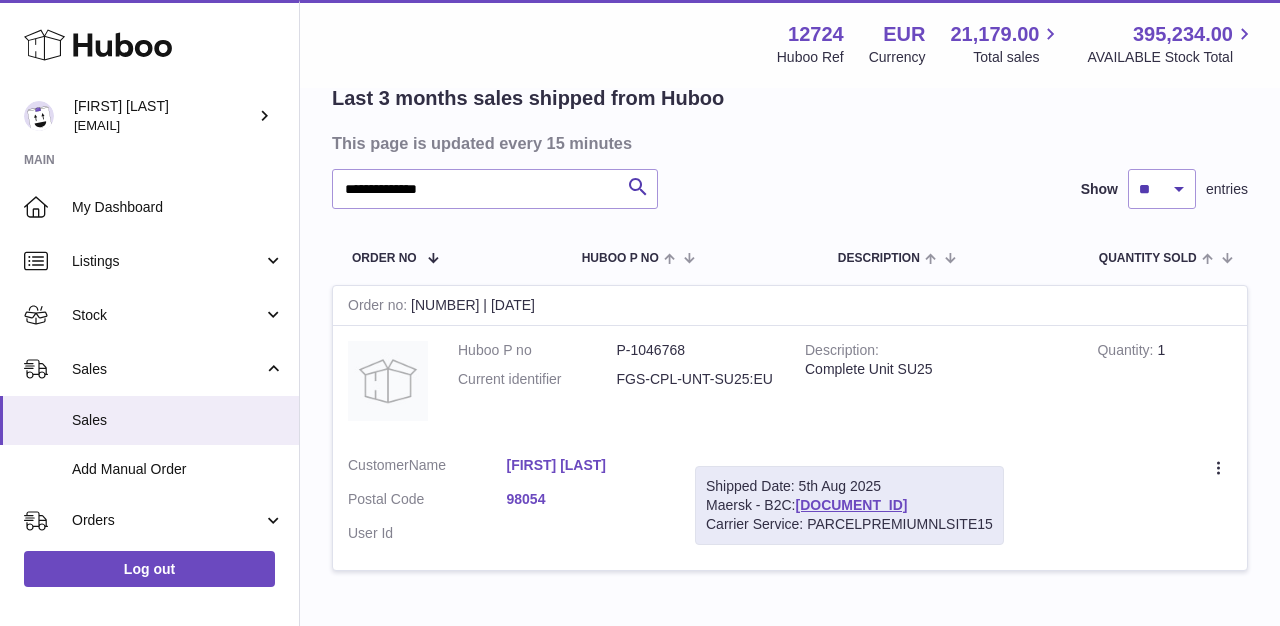 click on "[FIRST] [LAST]" at bounding box center [586, 465] 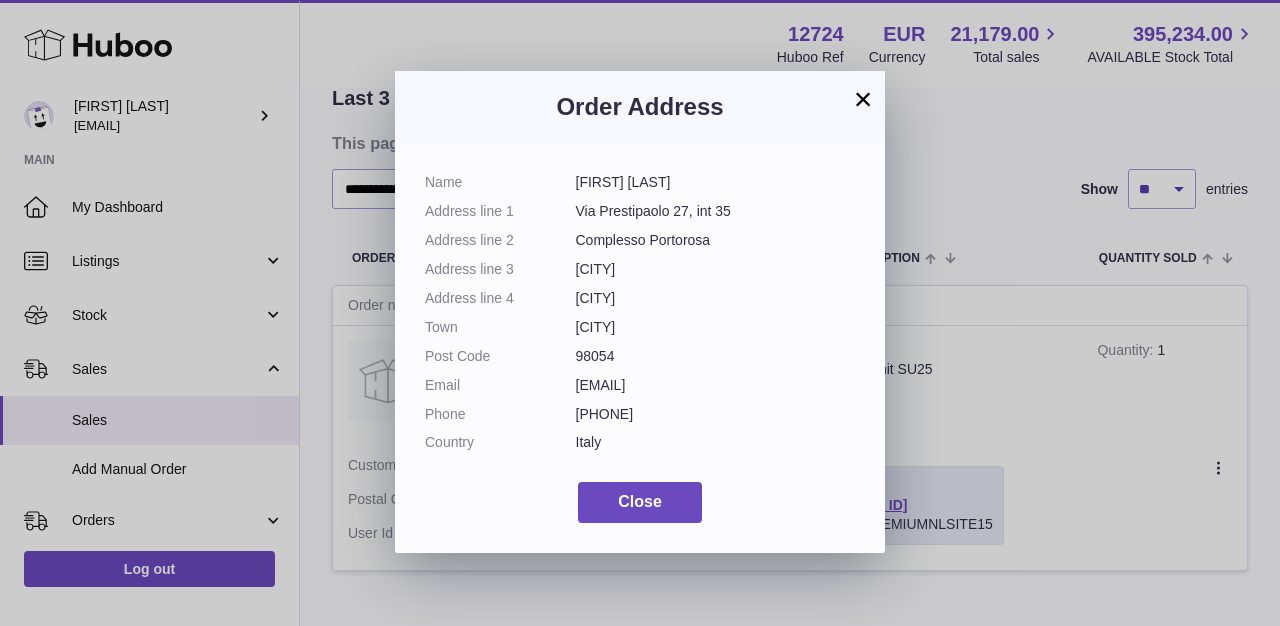 click on "[NUMBER] | [DATE]
Name
[FIRST] [LAST]
Address line 1
[STREET], [NUMBER]
Address line 2
[COMPLEX]
Address line 3
[CITY]
Address line 4
[CITY]
Town
[CITY]
Post Code
[POSTAL CODE]
Email
[EMAIL]
Phone
[PHONE]
Country
[COUNTRY]    Close" at bounding box center (640, 313) 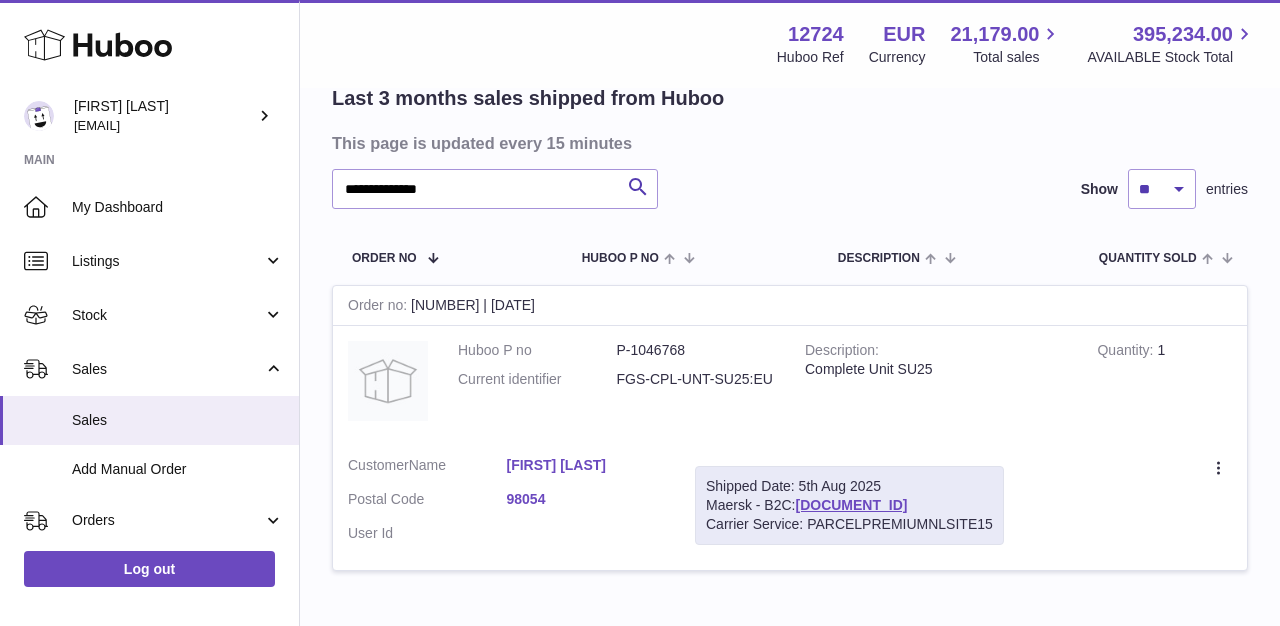 click on "[FIRST] [LAST]" at bounding box center (586, 465) 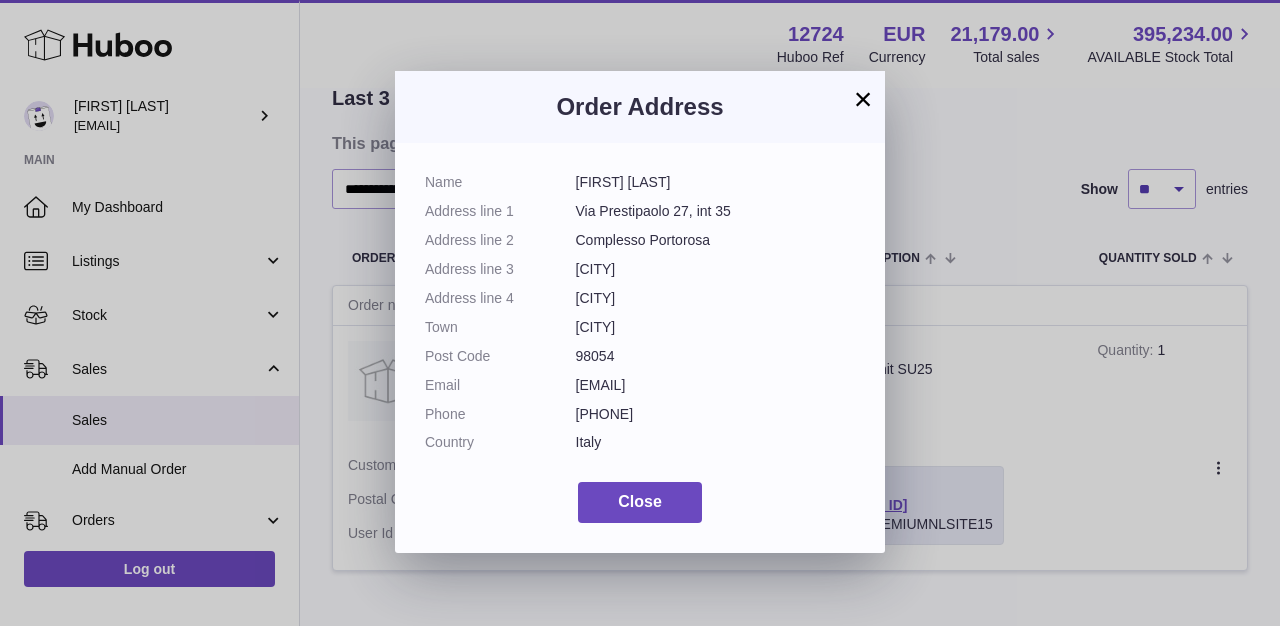 click on "[NUMBER] | [DATE]
Name
[FIRST] [LAST]
Address line 1
[STREET], [NUMBER]
Address line 2
[COMPLEX]
Address line 3
[CITY]
Address line 4
[CITY]
Town
[CITY]
Post Code
[POSTAL CODE]
Email
[EMAIL]
Phone
[PHONE]
Country
[COUNTRY]    Close" at bounding box center [640, 313] 